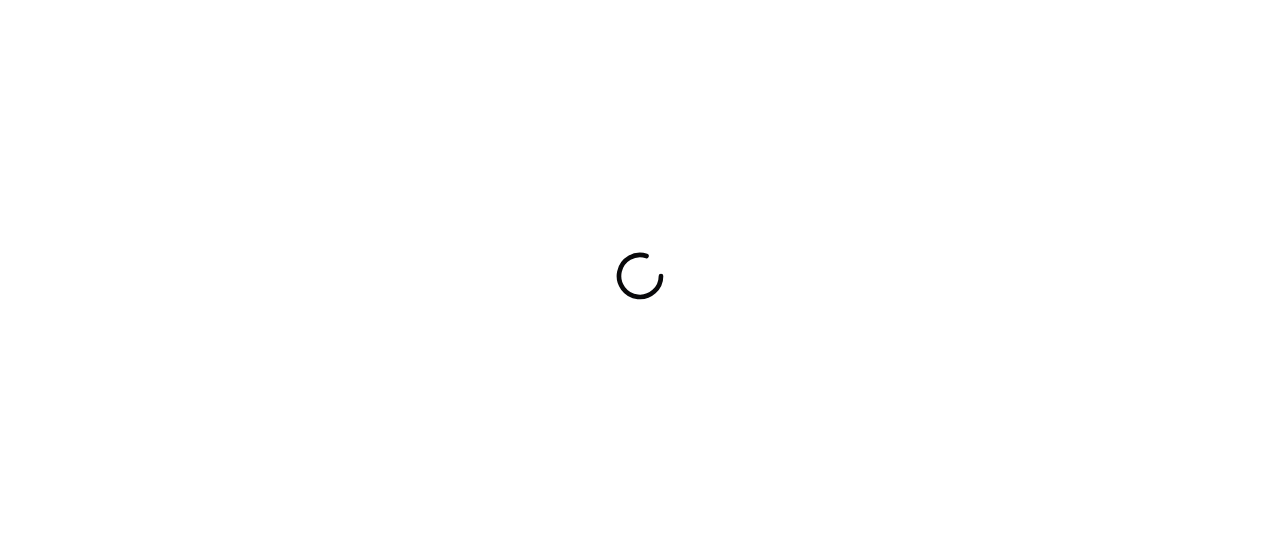 scroll, scrollTop: 0, scrollLeft: 0, axis: both 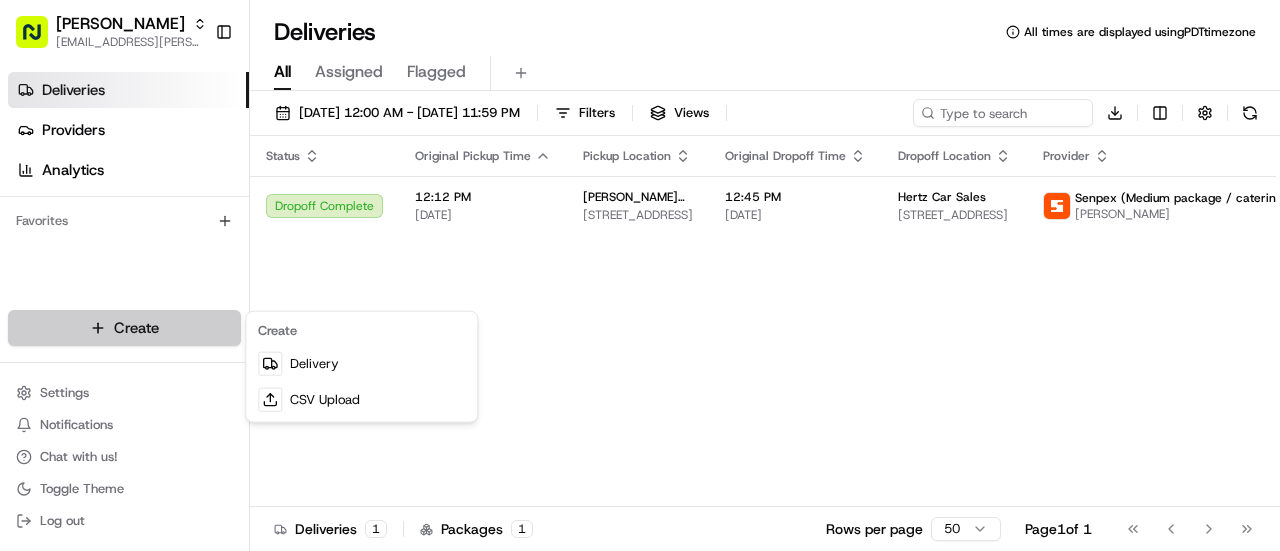 click on "Starbird [EMAIL_ADDRESS][PERSON_NAME][DOMAIN_NAME] Toggle Sidebar Deliveries Providers Analytics Favorites Main Menu Members & Organization Organization Users Roles Preferences Customization Tracking Orchestration Automations Dispatch Strategy Locations Pickup Locations Dropoff Locations Billing Billing Refund Requests Integrations Notification Triggers Webhooks API Keys Request Logs Create Settings Notifications Chat with us! Toggle Theme Log out Deliveries All times are displayed using  PDT  timezone All Assigned Flagged [DATE] 12:00 AM - [DATE] 11:59 PM Filters Views Download Status Original Pickup Time Pickup Location Original Dropoff Time Dropoff Location Provider Action Dropoff Complete 12:12 PM [DATE] [PERSON_NAME] Chicken - Torrance [STREET_ADDRESS] 12:45 PM [DATE] Hertz Car Sales [STREET_ADDRESS] Senpex (Medium package / catering) [PERSON_NAME] Deliveries 1 Packages 1 Rows per page 50 Page  1  of   1 Go to first page" at bounding box center (640, 275) 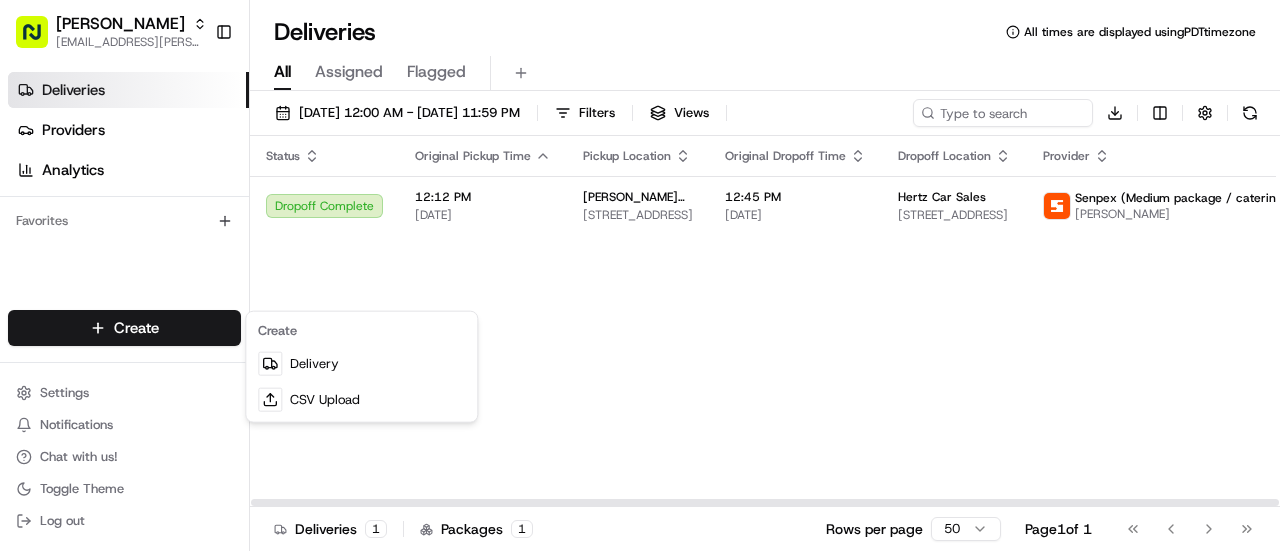 click on "Starbird [EMAIL_ADDRESS][PERSON_NAME][DOMAIN_NAME] Toggle Sidebar Deliveries Providers Analytics Favorites Main Menu Members & Organization Organization Users Roles Preferences Customization Tracking Orchestration Automations Dispatch Strategy Locations Pickup Locations Dropoff Locations Billing Billing Refund Requests Integrations Notification Triggers Webhooks API Keys Request Logs Create Settings Notifications Chat with us! Toggle Theme Log out Deliveries All times are displayed using  PDT  timezone All Assigned Flagged [DATE] 12:00 AM - [DATE] 11:59 PM Filters Views Download Status Original Pickup Time Pickup Location Original Dropoff Time Dropoff Location Provider Action Dropoff Complete 12:12 PM [DATE] [PERSON_NAME] Chicken - Torrance [STREET_ADDRESS] 12:45 PM [DATE] Hertz Car Sales [STREET_ADDRESS] Senpex (Medium package / catering) [PERSON_NAME] Deliveries 1 Packages 1 Rows per page 50 Page  1  of   1 Go to first page" at bounding box center [640, 275] 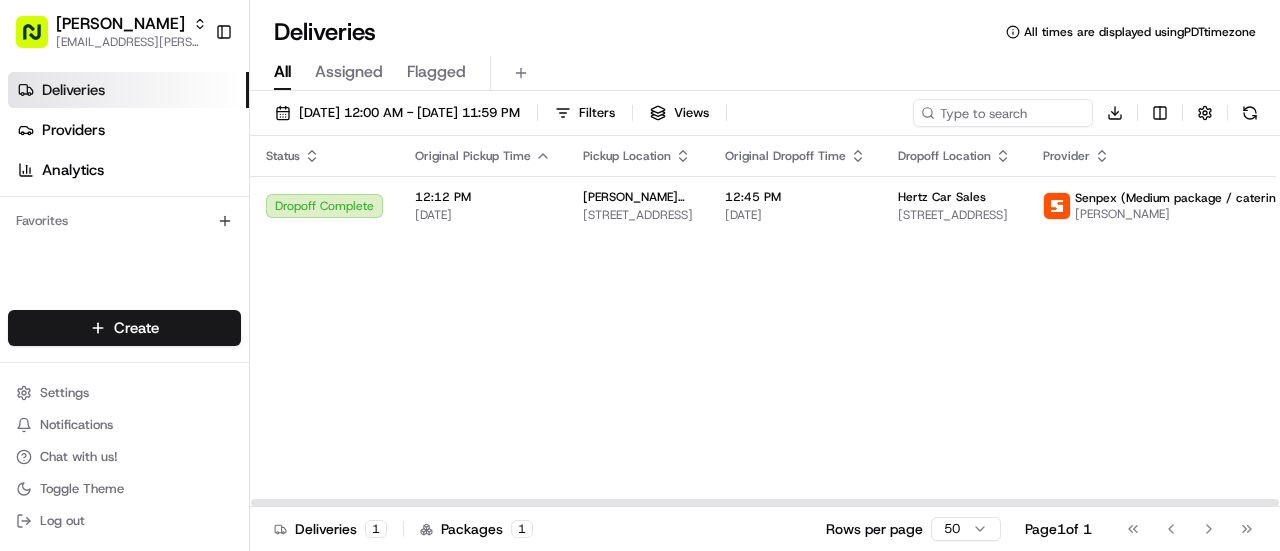 click on "12:12 PM" at bounding box center [483, 197] 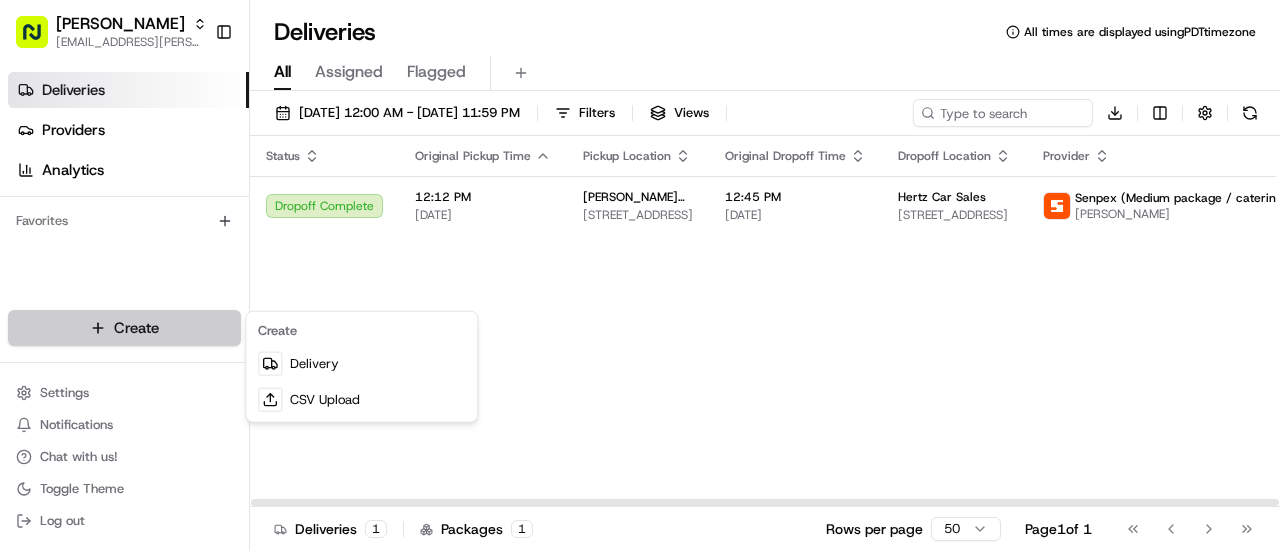click on "Starbird [EMAIL_ADDRESS][PERSON_NAME][DOMAIN_NAME] Toggle Sidebar Deliveries Providers Analytics Favorites Main Menu Members & Organization Organization Users Roles Preferences Customization Tracking Orchestration Automations Dispatch Strategy Locations Pickup Locations Dropoff Locations Billing Billing Refund Requests Integrations Notification Triggers Webhooks API Keys Request Logs Create Settings Notifications Chat with us! Toggle Theme Log out Deliveries All times are displayed using  PDT  timezone All Assigned Flagged [DATE] 12:00 AM - [DATE] 11:59 PM Filters Views Download Status Original Pickup Time Pickup Location Original Dropoff Time Dropoff Location Provider Action Dropoff Complete 12:12 PM [DATE] [PERSON_NAME] Chicken - Torrance [STREET_ADDRESS] 12:45 PM [DATE] Hertz Car Sales [STREET_ADDRESS] Senpex (Medium package / catering) [PERSON_NAME] Deliveries 1 Packages 1 Rows per page 50 Page  1  of   1 Go to first page" at bounding box center [640, 275] 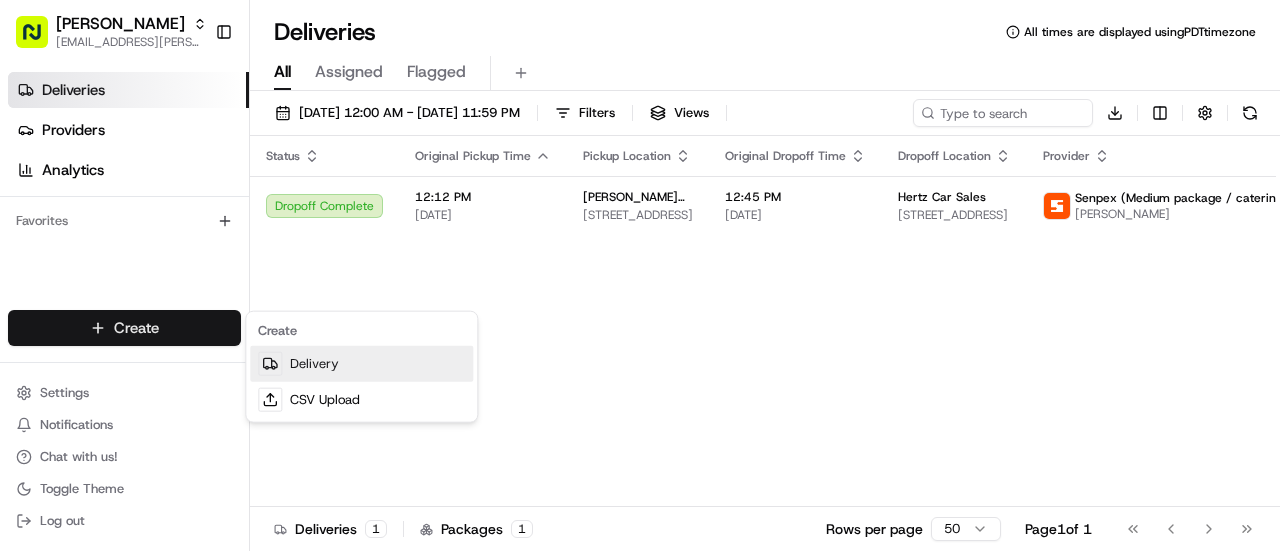 click on "Delivery" at bounding box center [361, 364] 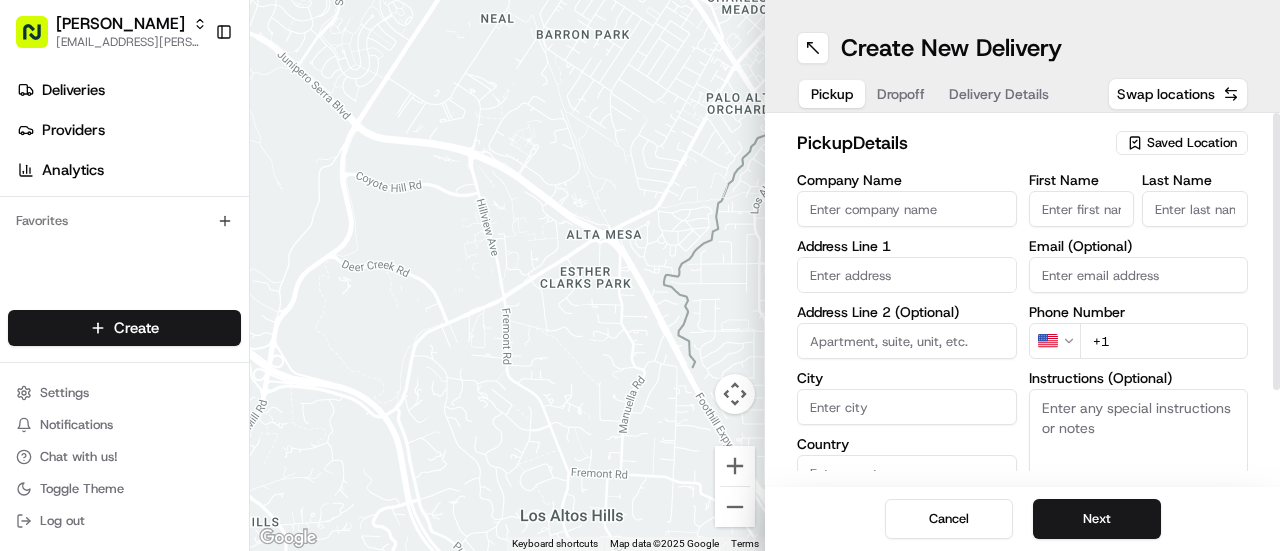 click on "Saved Location" at bounding box center [1192, 143] 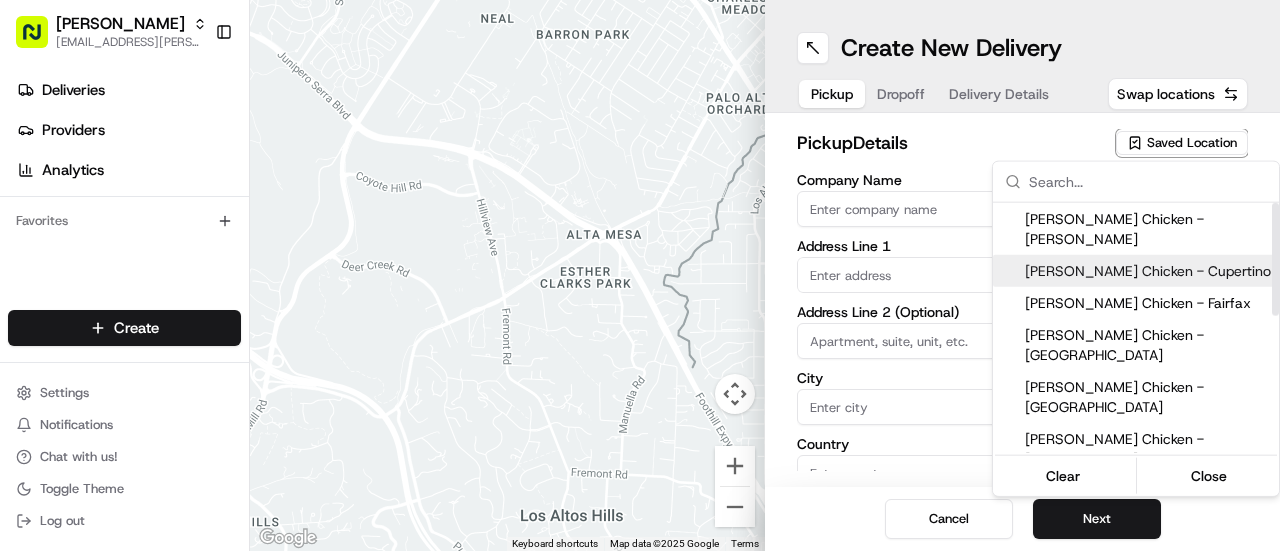 drag, startPoint x: 1279, startPoint y: 307, endPoint x: 1275, endPoint y: 242, distance: 65.12296 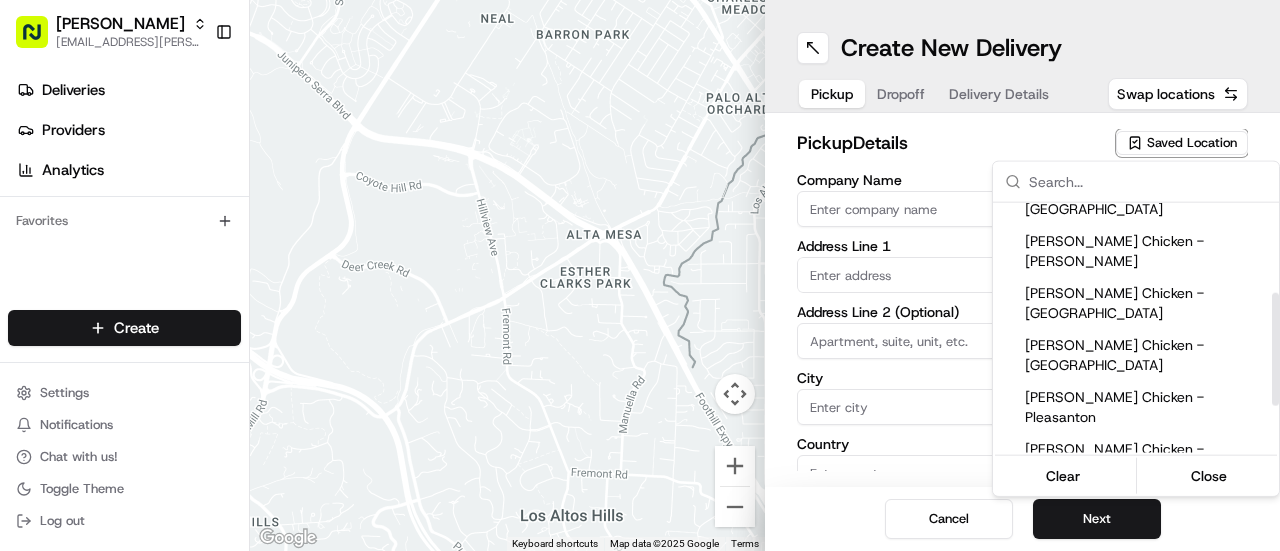 scroll, scrollTop: 203, scrollLeft: 0, axis: vertical 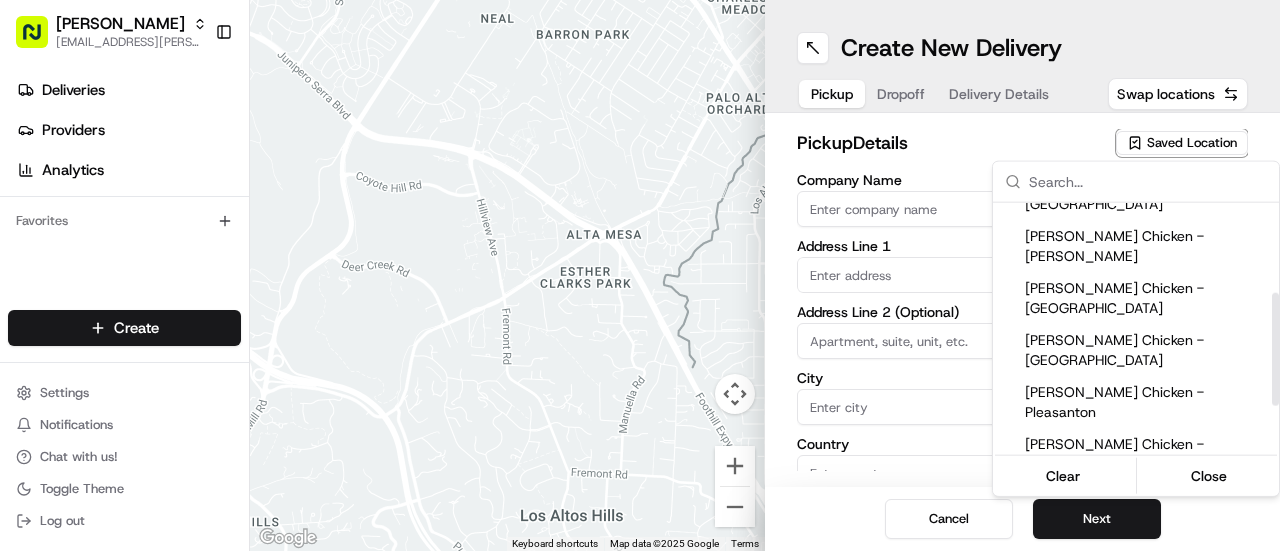 drag, startPoint x: 1275, startPoint y: 242, endPoint x: 1277, endPoint y: 334, distance: 92.021736 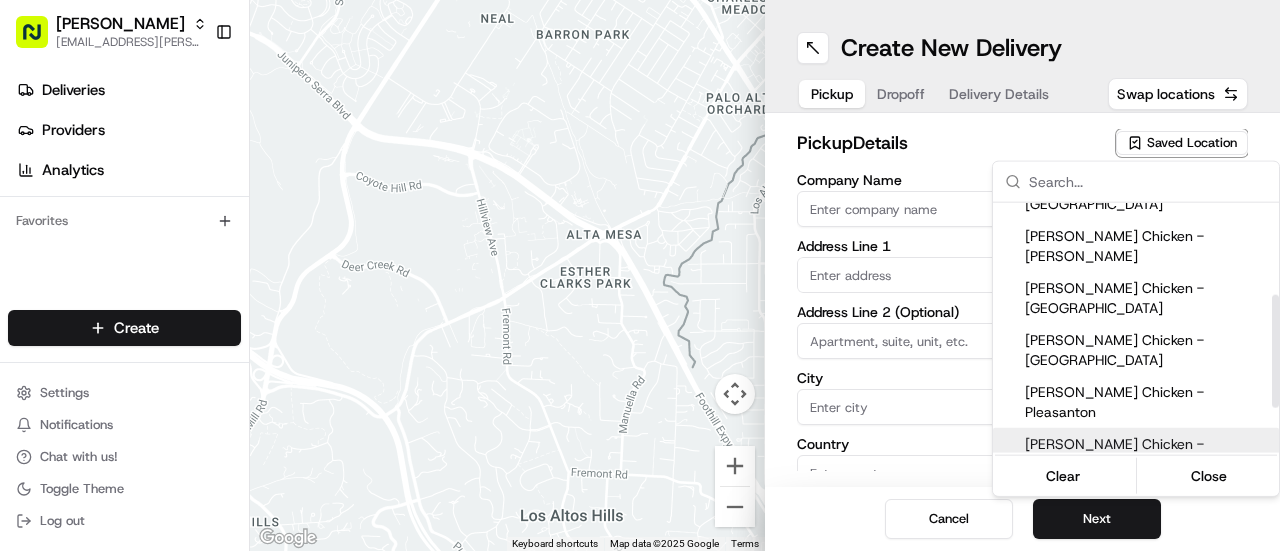 click on "[PERSON_NAME] Chicken - [GEOGRAPHIC_DATA]" at bounding box center (1148, 454) 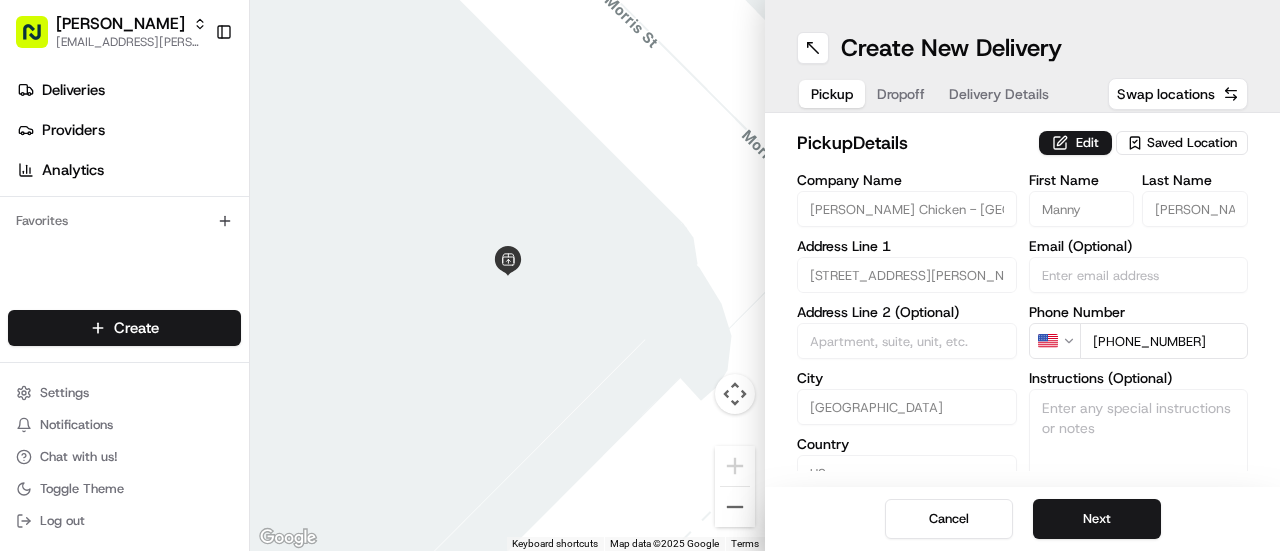click on "Starbird [EMAIL_ADDRESS][PERSON_NAME][DOMAIN_NAME] Toggle Sidebar Deliveries Providers Analytics Favorites Main Menu Members & Organization Organization Users Roles Preferences Customization Tracking Orchestration Automations Dispatch Strategy Locations Pickup Locations Dropoff Locations Billing Billing Refund Requests Integrations Notification Triggers Webhooks API Keys Request Logs Create Settings Notifications Chat with us! Toggle Theme Log out To navigate the map with touch gestures double-tap and hold your finger on the map, then drag the map. ← Move left → Move right ↑ Move up ↓ Move down + Zoom in - Zoom out Home Jump left by 75% End Jump right by 75% Page Up Jump up by 75% Page Down Jump down by 75% Keyboard shortcuts Map Data Map data ©2025 Google Map data ©2025 Google 2 m  Click to toggle between metric and imperial units Terms Report a map error Create New Delivery Pickup Dropoff Delivery Details Swap locations pickup  Details  Edit Saved Location Company Name Address Line 1 City [GEOGRAPHIC_DATA]" at bounding box center [640, 275] 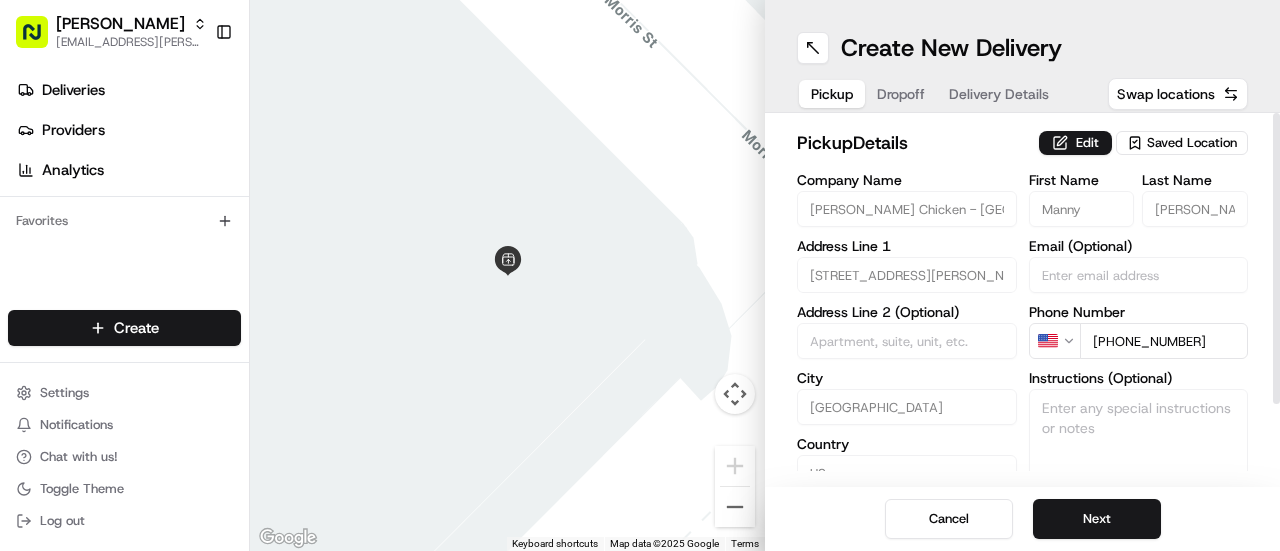 click on "Edit" at bounding box center (1075, 143) 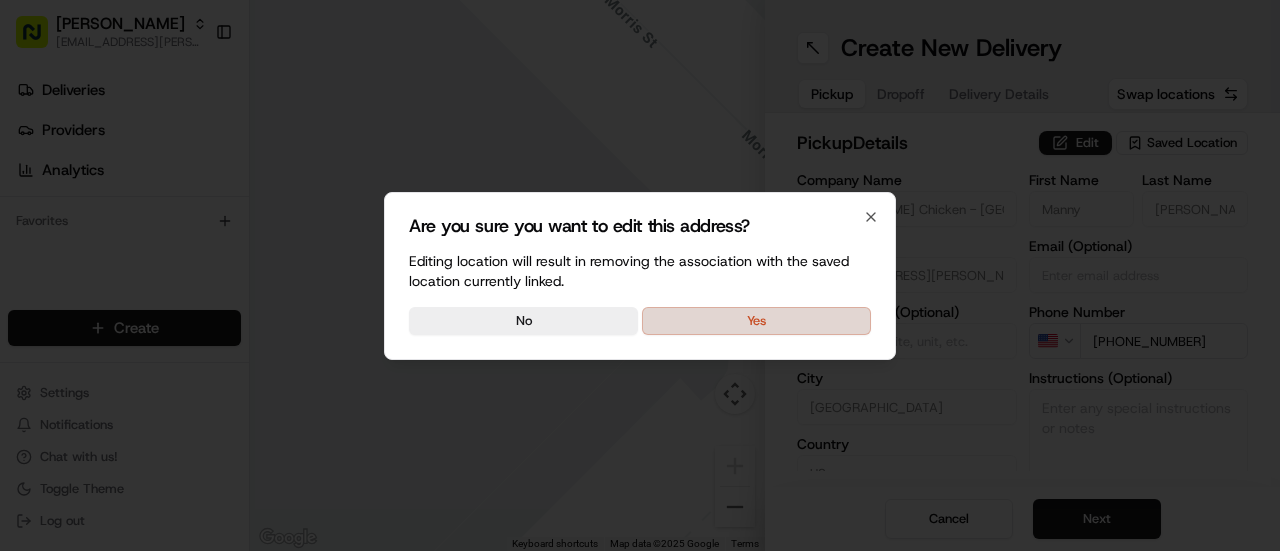 click on "Yes" at bounding box center [756, 321] 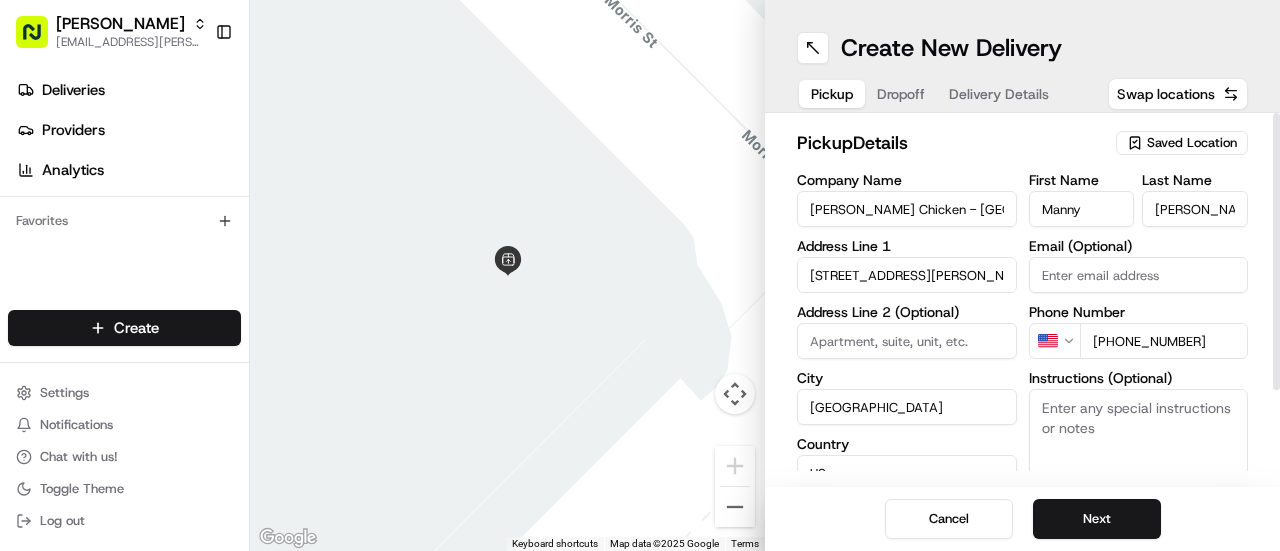click on "Instructions (Optional)" at bounding box center [1139, 464] 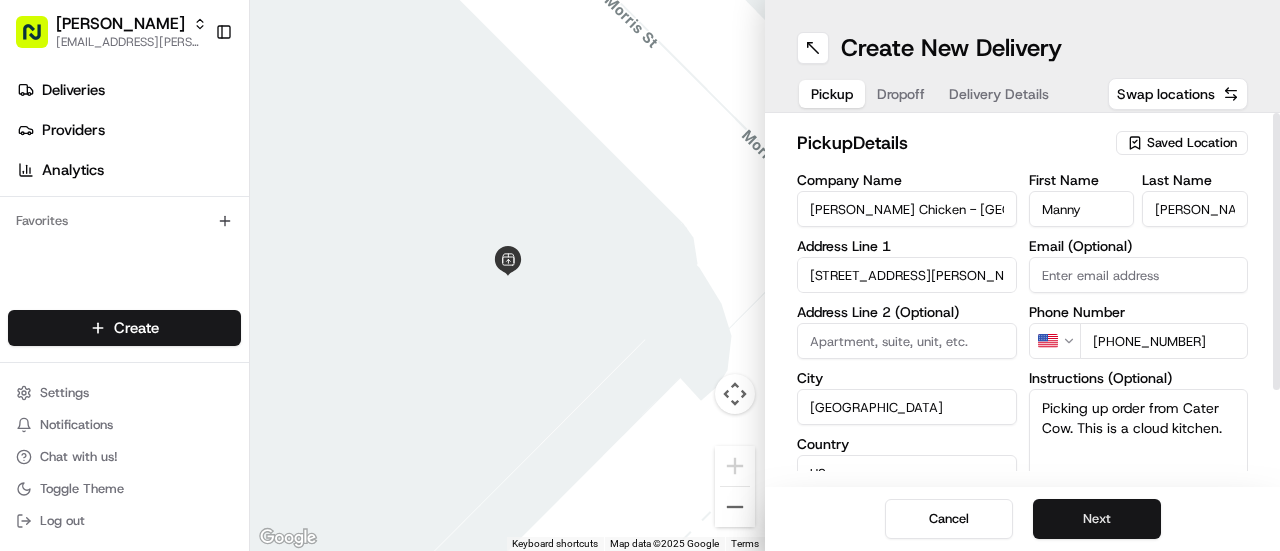 type on "Picking up order from Cater Cow. This is a cloud kitchen." 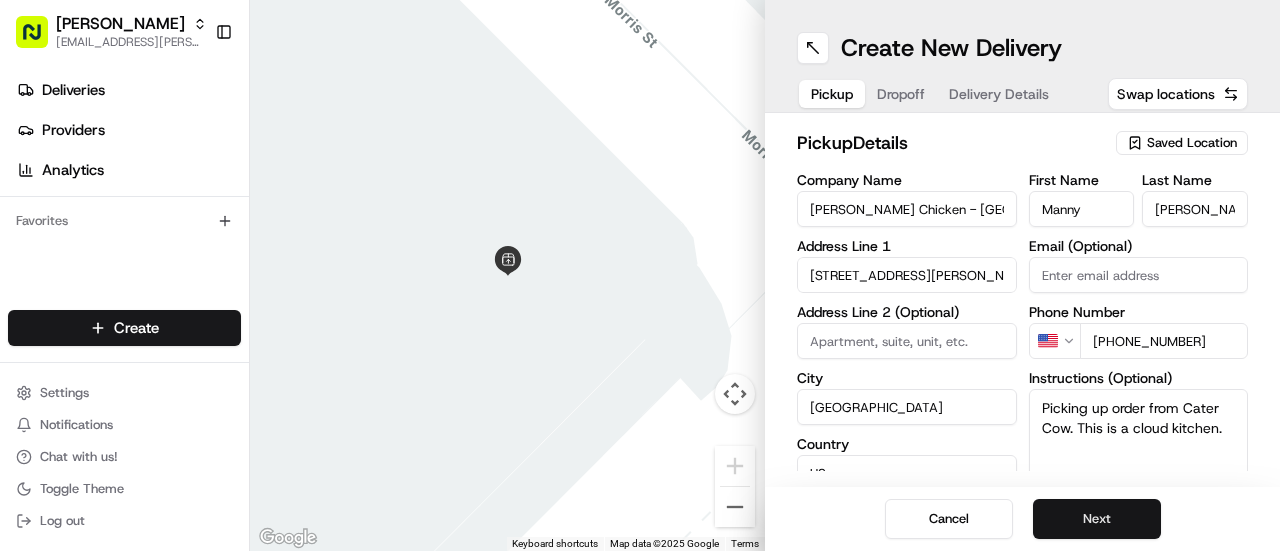drag, startPoint x: 1126, startPoint y: 535, endPoint x: 1125, endPoint y: 512, distance: 23.021729 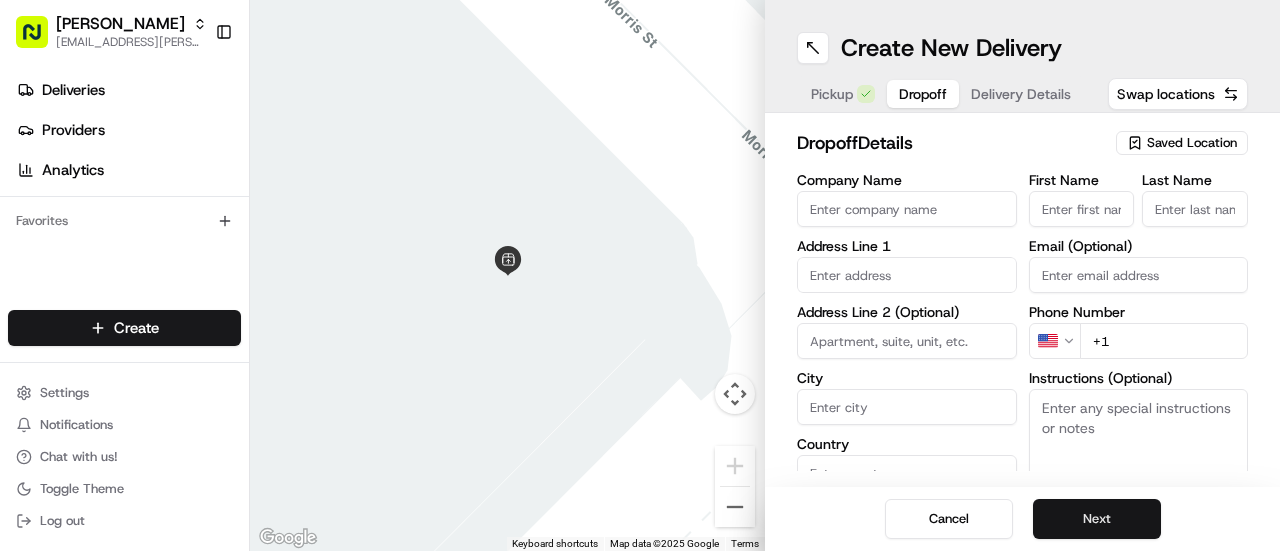 click on "Next" at bounding box center (1097, 519) 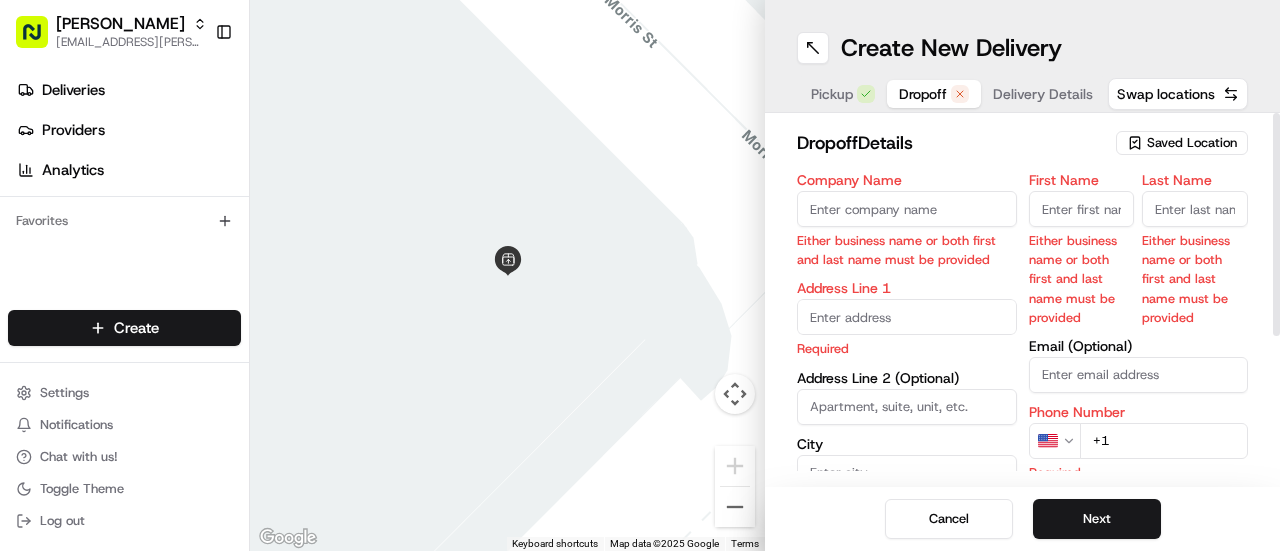 click on "Company Name" at bounding box center [907, 209] 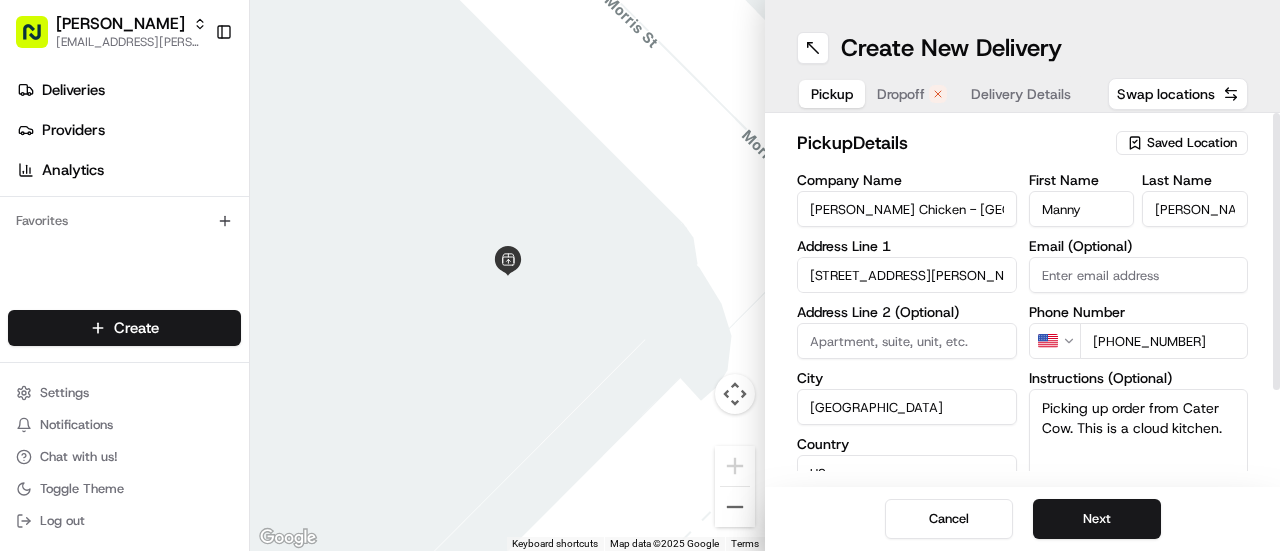 click on "Pickup" at bounding box center (832, 94) 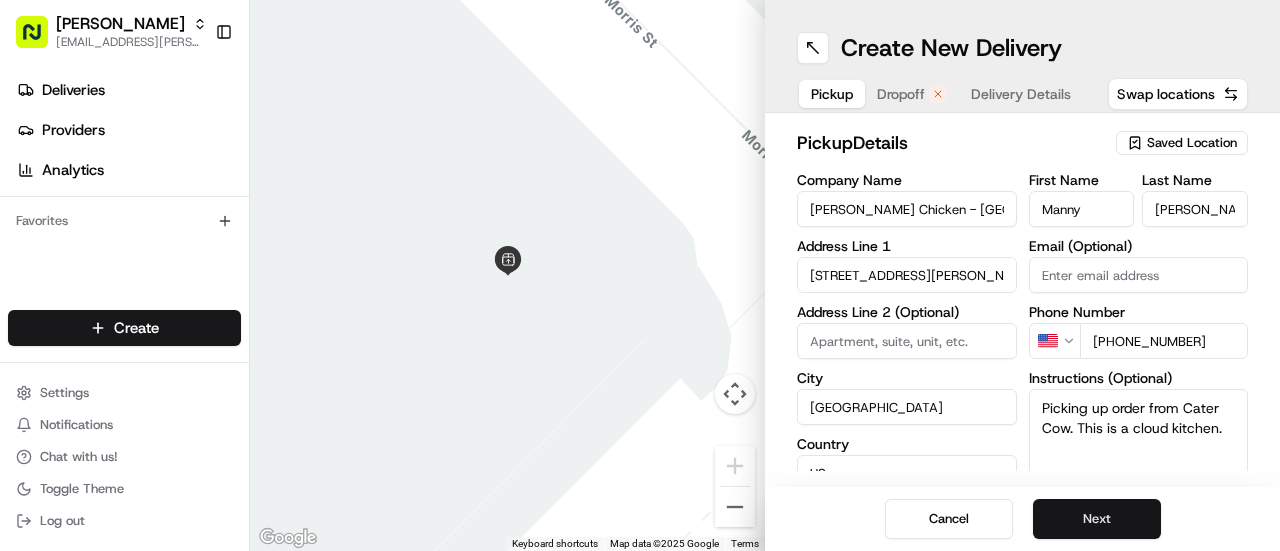 click on "Next" at bounding box center (1097, 519) 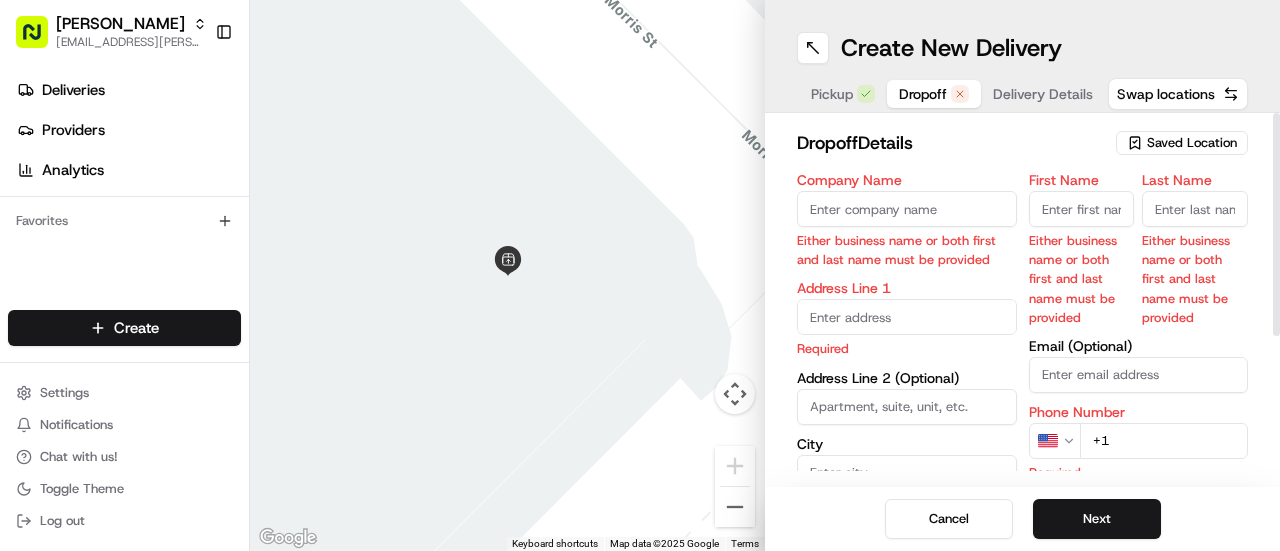 click on "Company Name" at bounding box center (907, 209) 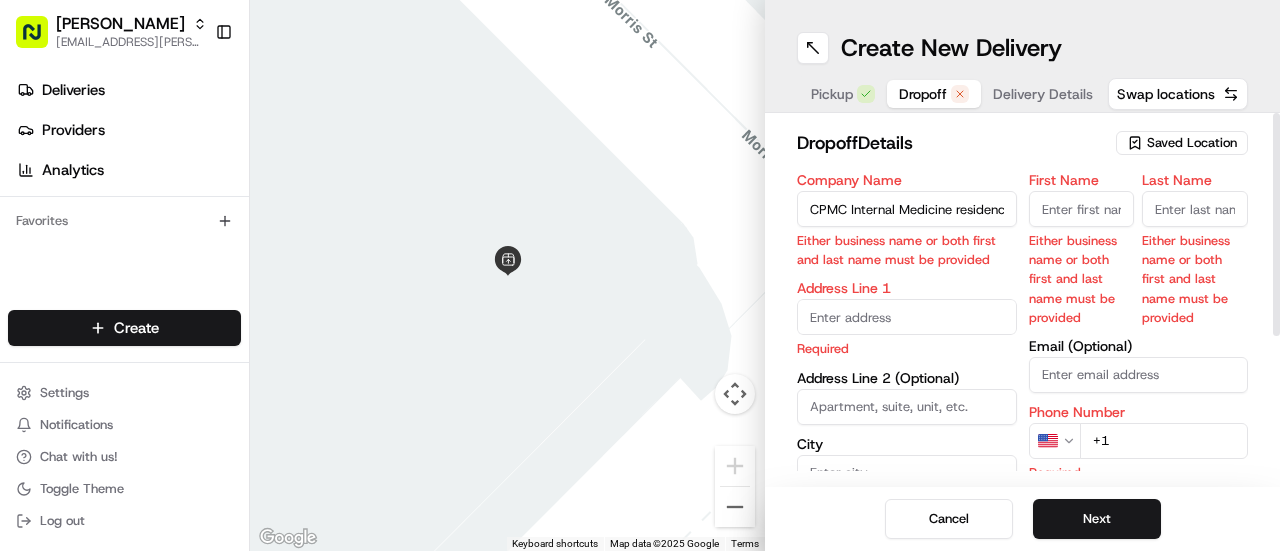 scroll, scrollTop: 0, scrollLeft: 9, axis: horizontal 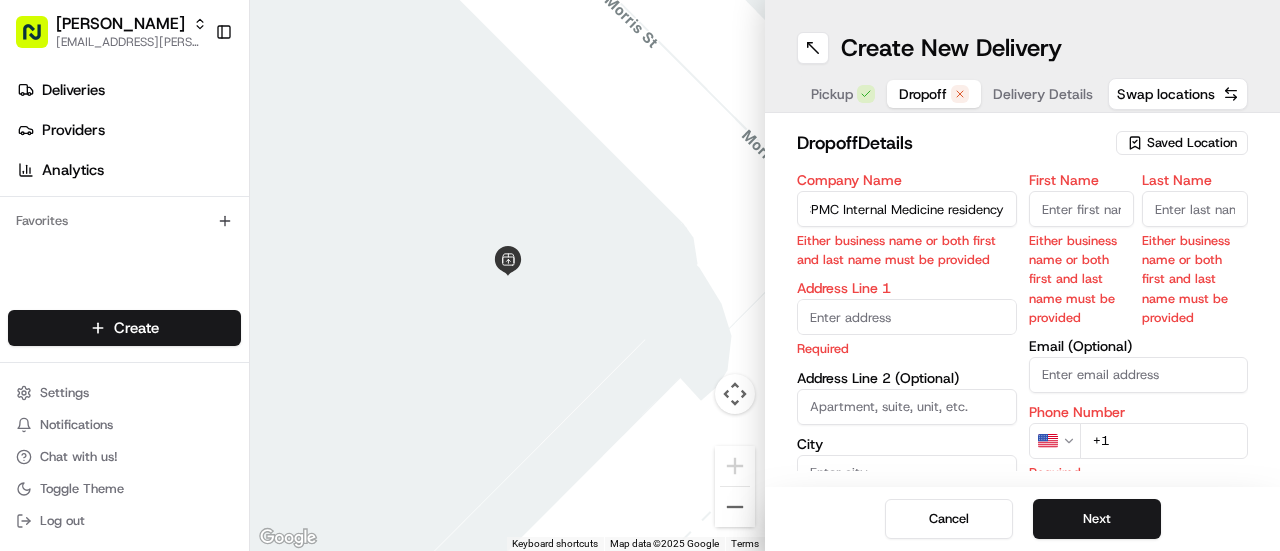 type on "CPMC Internal Medicine Residency" 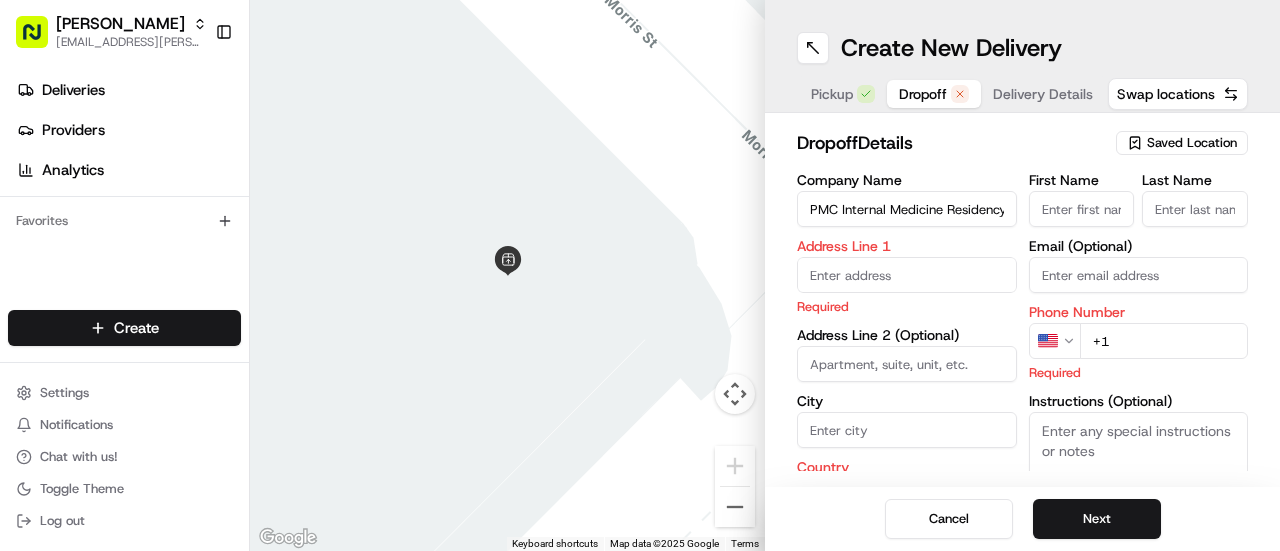 scroll, scrollTop: 0, scrollLeft: 0, axis: both 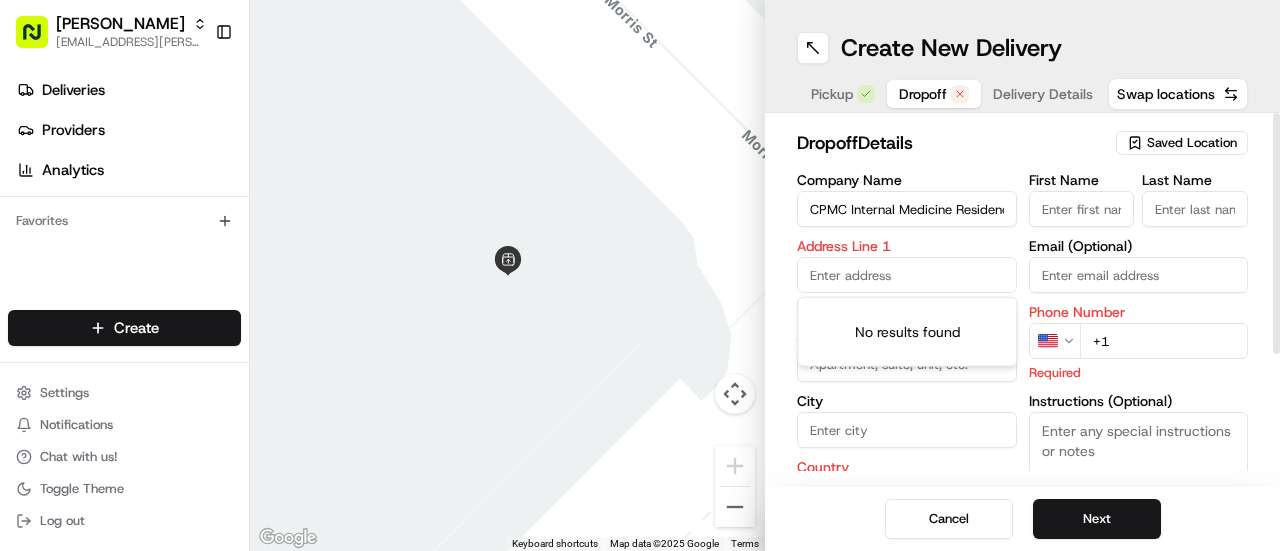 click at bounding box center [907, 275] 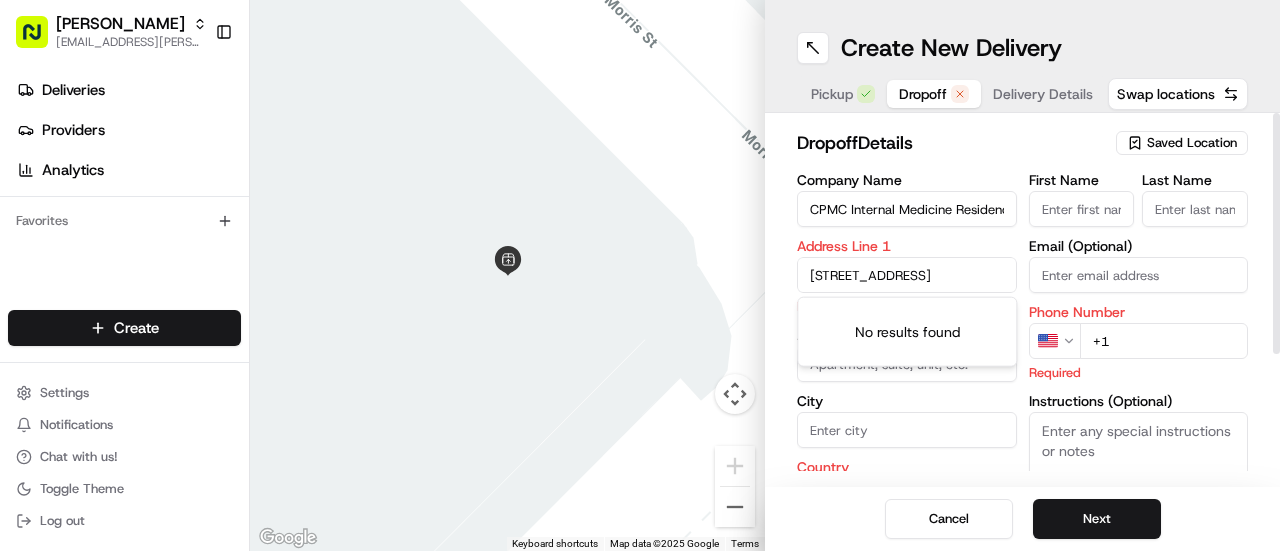 scroll, scrollTop: 0, scrollLeft: 90, axis: horizontal 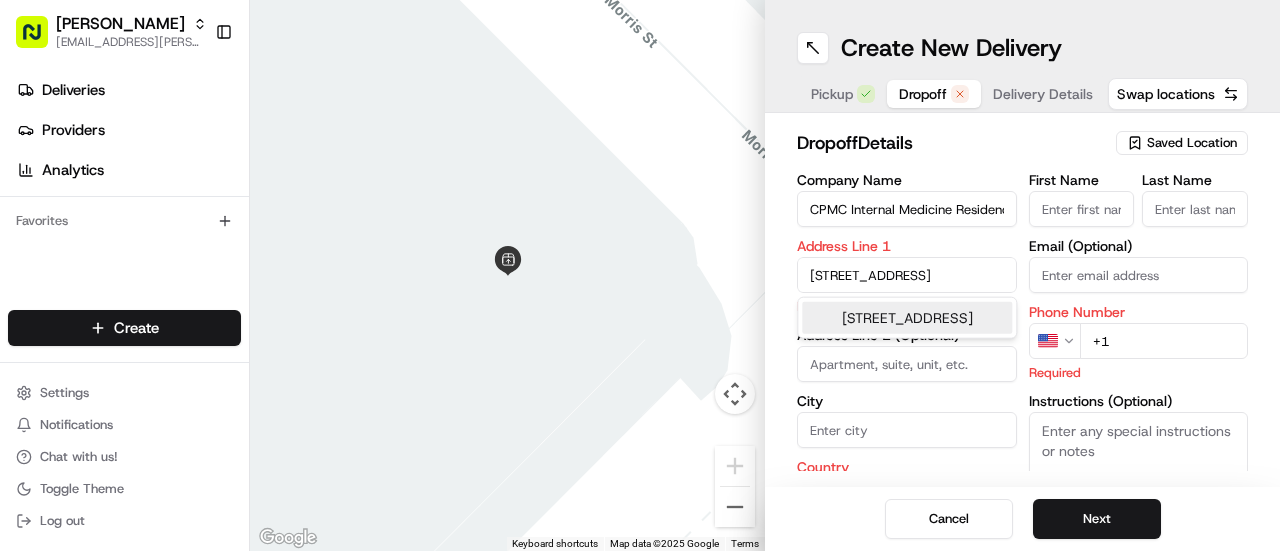 click on "[STREET_ADDRESS]" at bounding box center (907, 318) 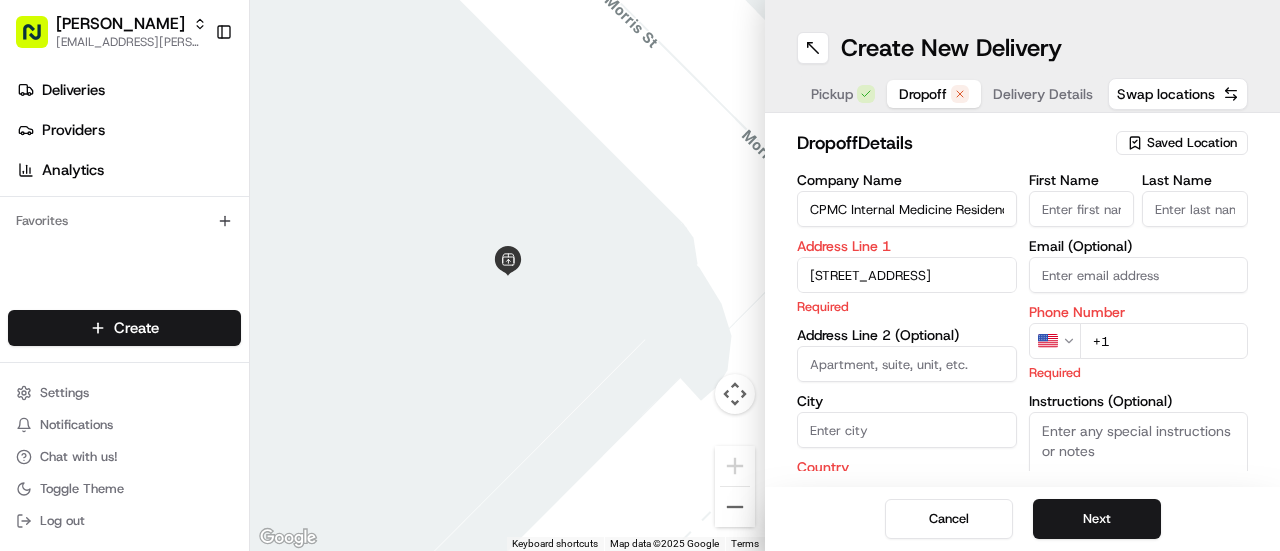 type on "[STREET_ADDRESS]" 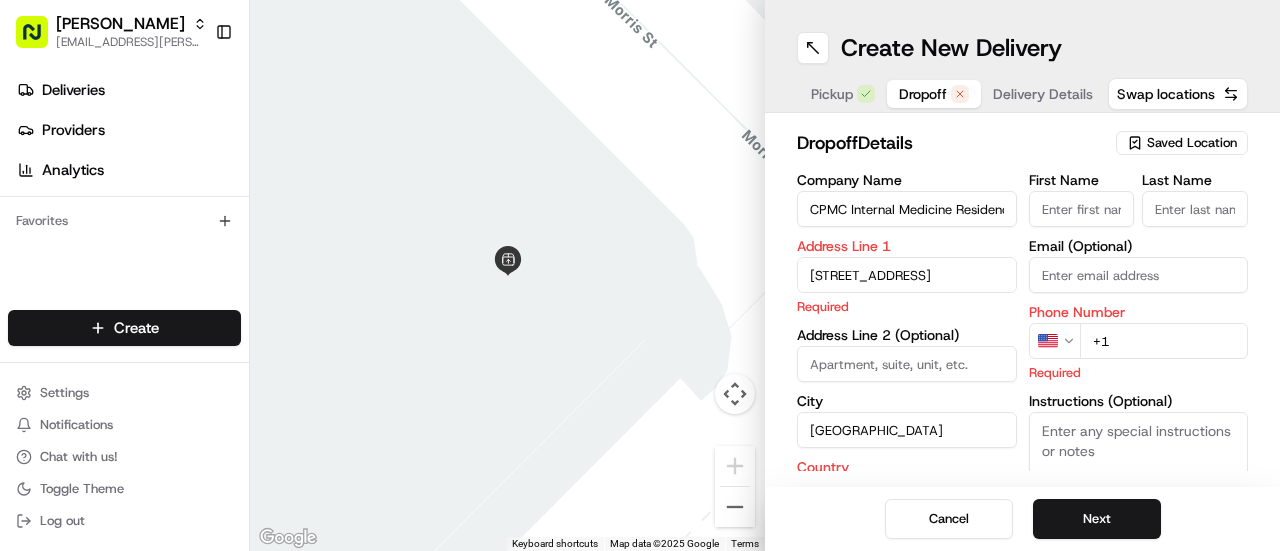 type on "[STREET_ADDRESS]" 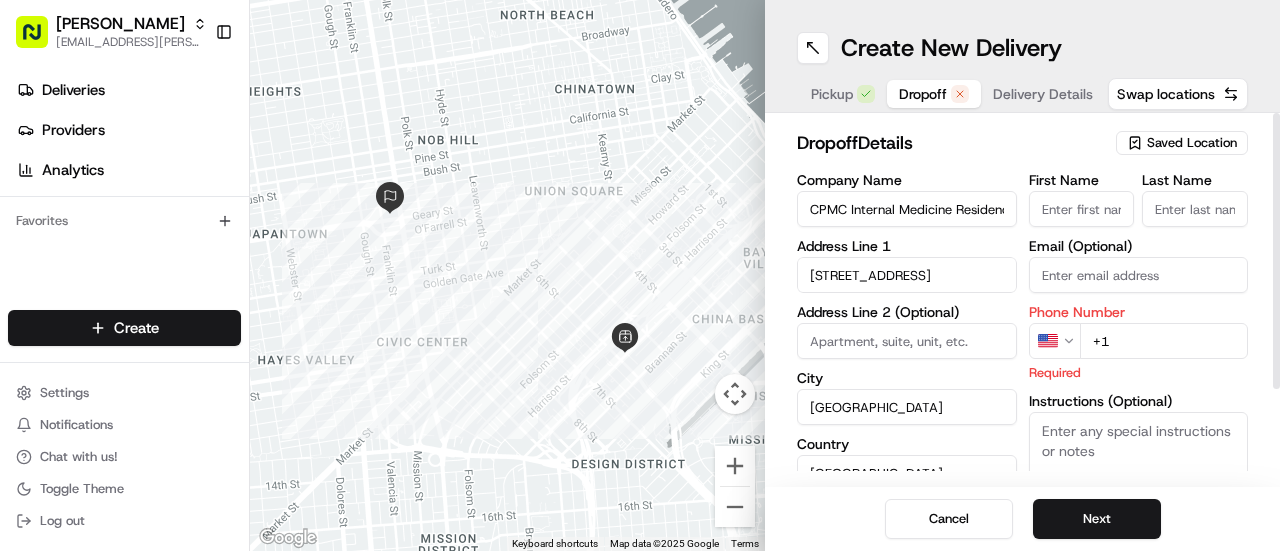 click on "dropoff  Details Saved Location Company Name CPMC Internal Medicine Residency Address Line [GEOGRAPHIC_DATA][STREET_ADDRESS] Address Line 2 (Optional) [GEOGRAPHIC_DATA] [GEOGRAPHIC_DATA] [US_STATE] Zip Code 94109 Save this Location First Name Last Name Email (Optional) Phone Number US +1 Required Instructions (Optional) Advanced" at bounding box center (1022, 362) 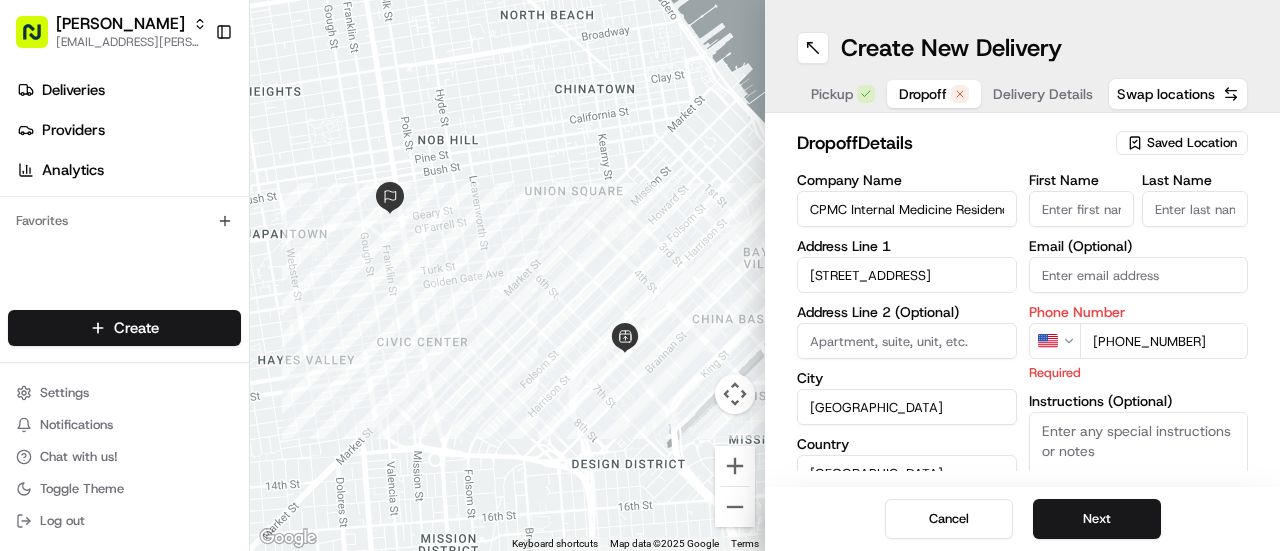 type on "[PHONE_NUMBER]" 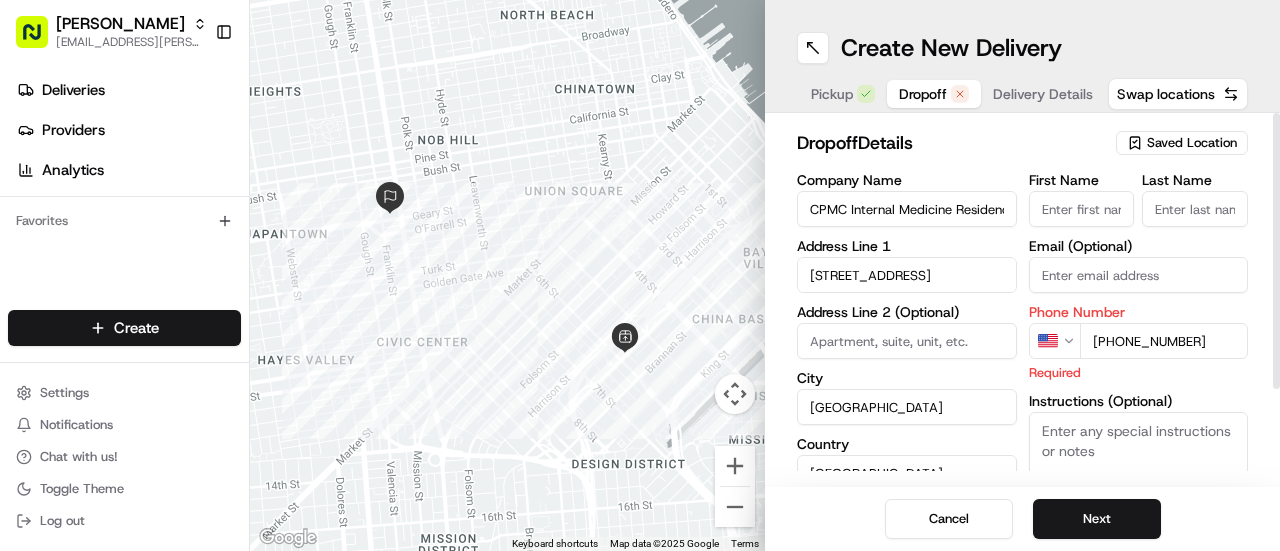 click on "First Name" at bounding box center (1082, 209) 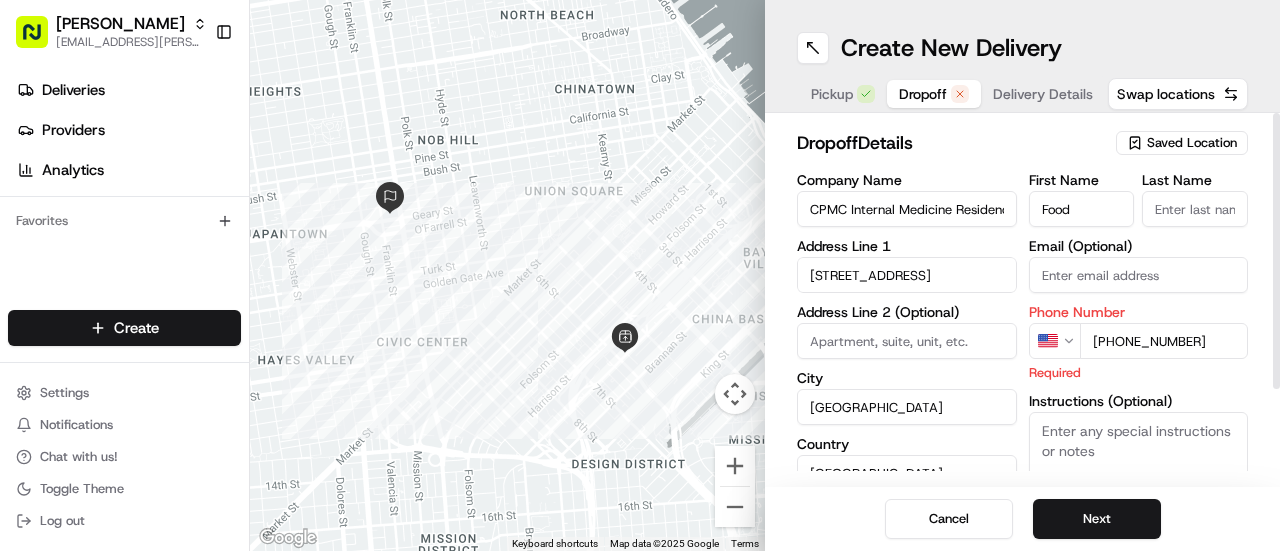 type on "Food" 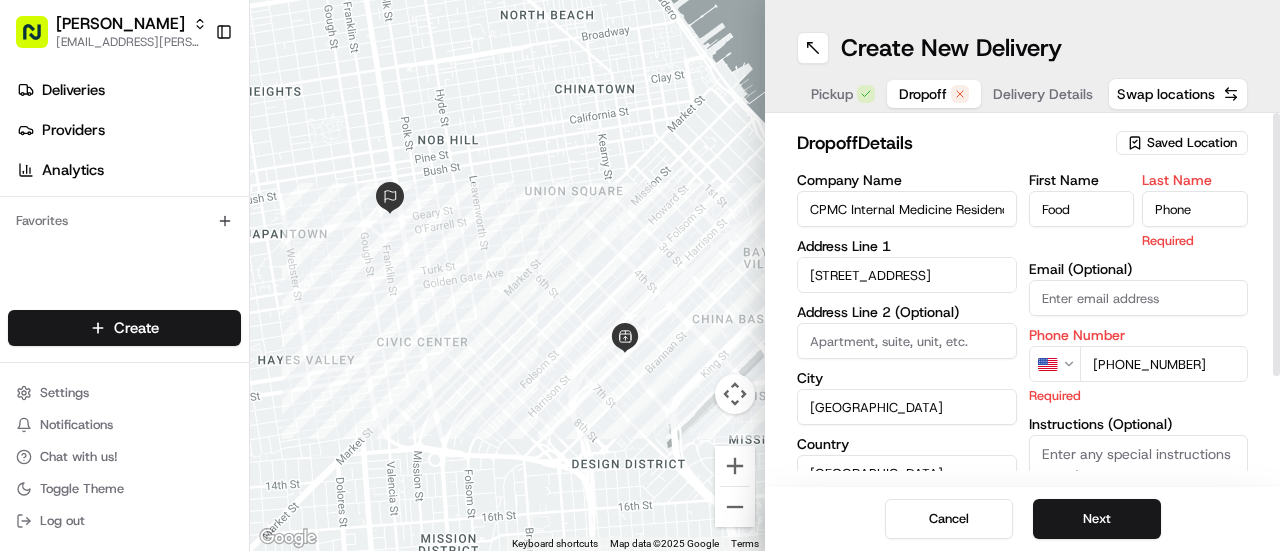 type on "Phone" 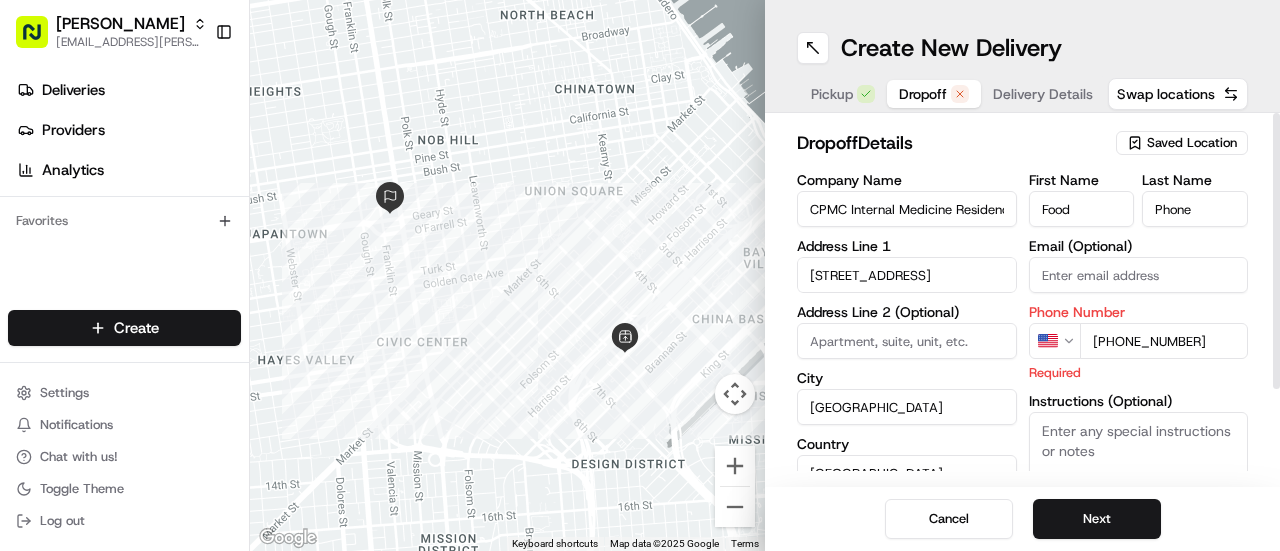 click on "Instructions (Optional)" at bounding box center (1139, 487) 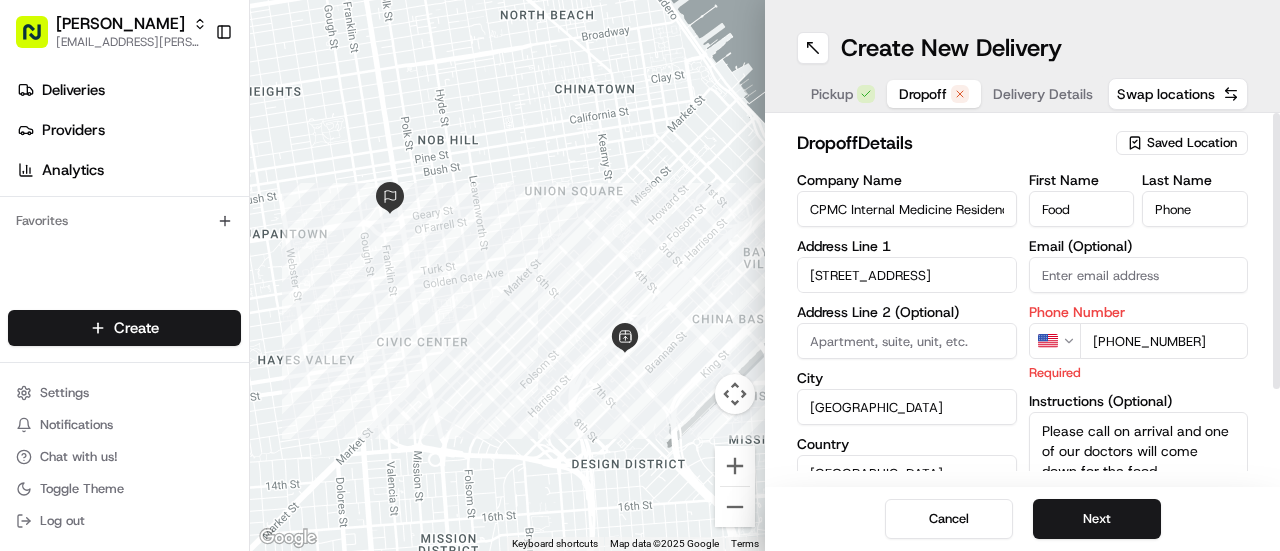 scroll, scrollTop: 48, scrollLeft: 0, axis: vertical 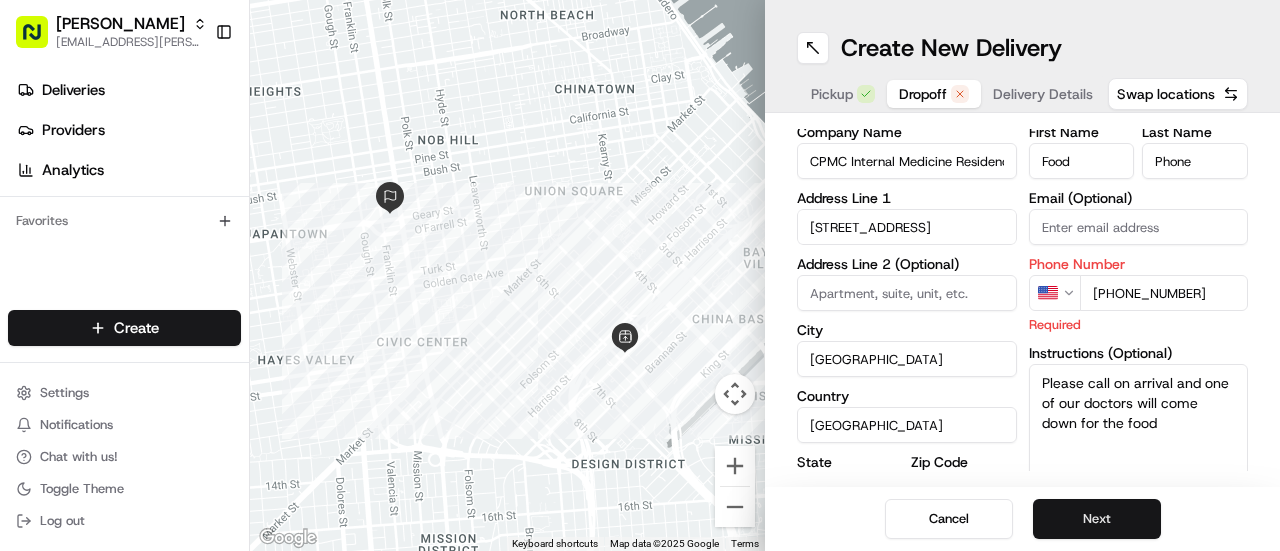 type on "Please call on arrival and one of our doctors will come down for the food" 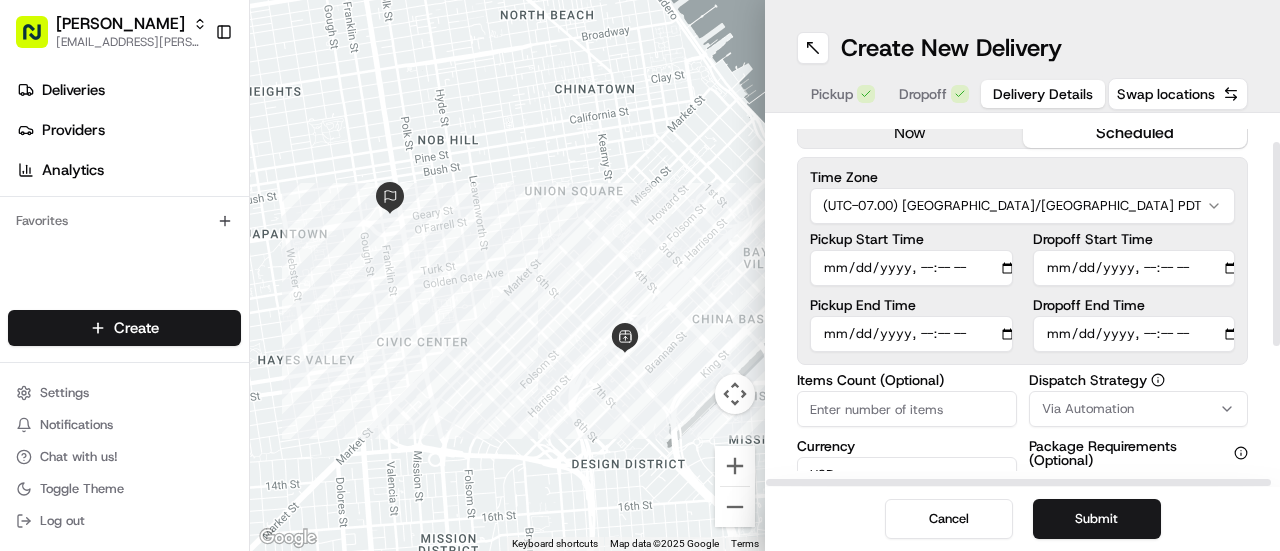 click on "scheduled" at bounding box center (1135, 133) 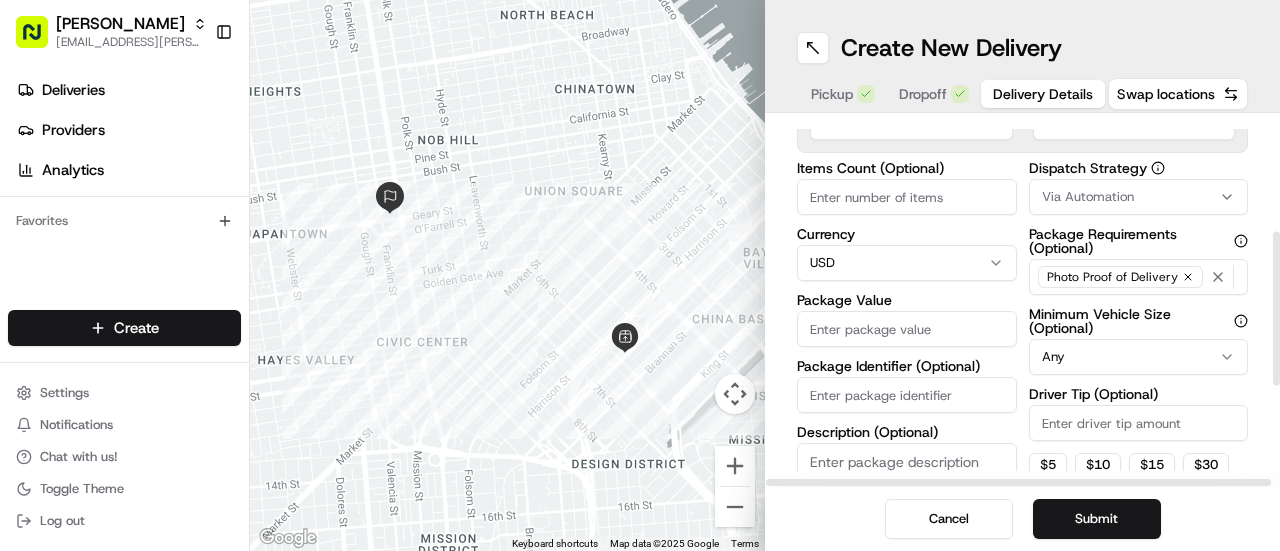 scroll, scrollTop: 264, scrollLeft: 0, axis: vertical 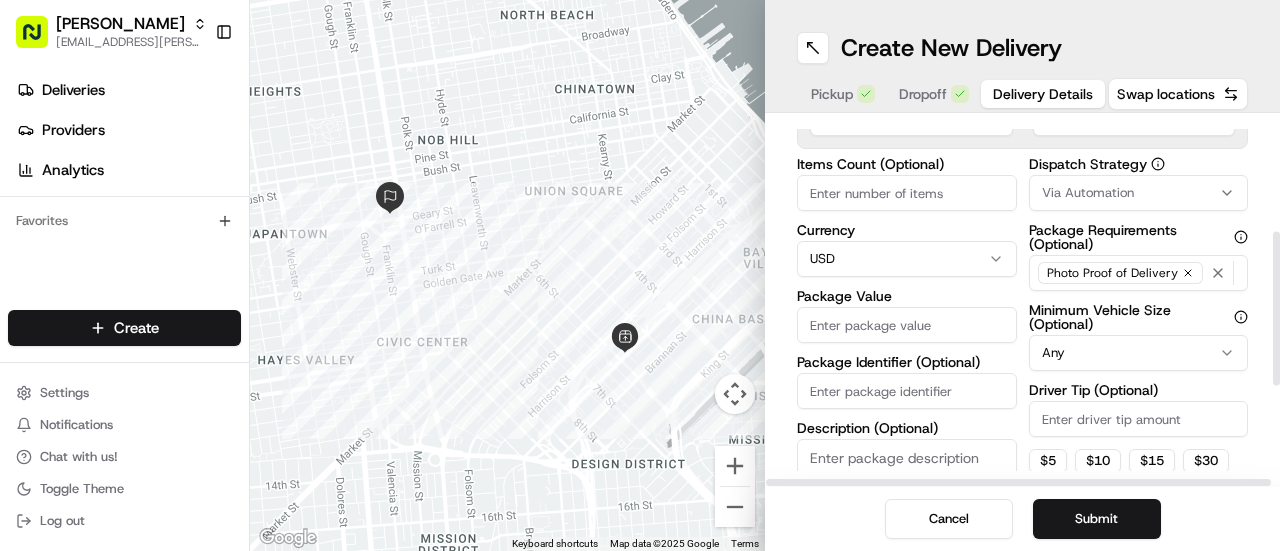 drag, startPoint x: 1279, startPoint y: 226, endPoint x: 1279, endPoint y: 323, distance: 97 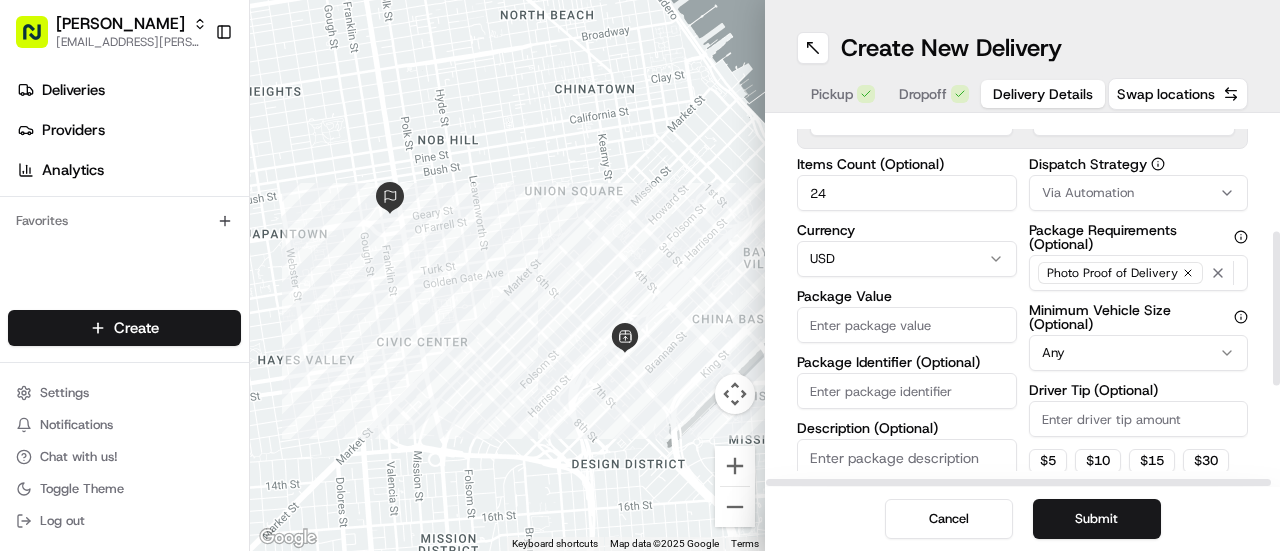 type on "24" 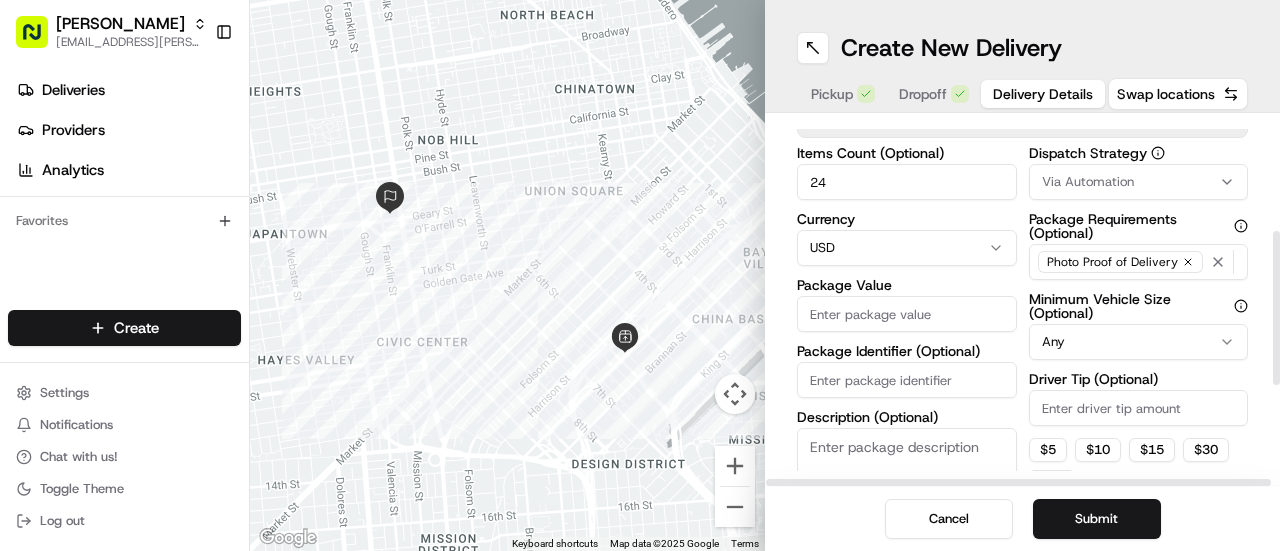 click at bounding box center (1276, 308) 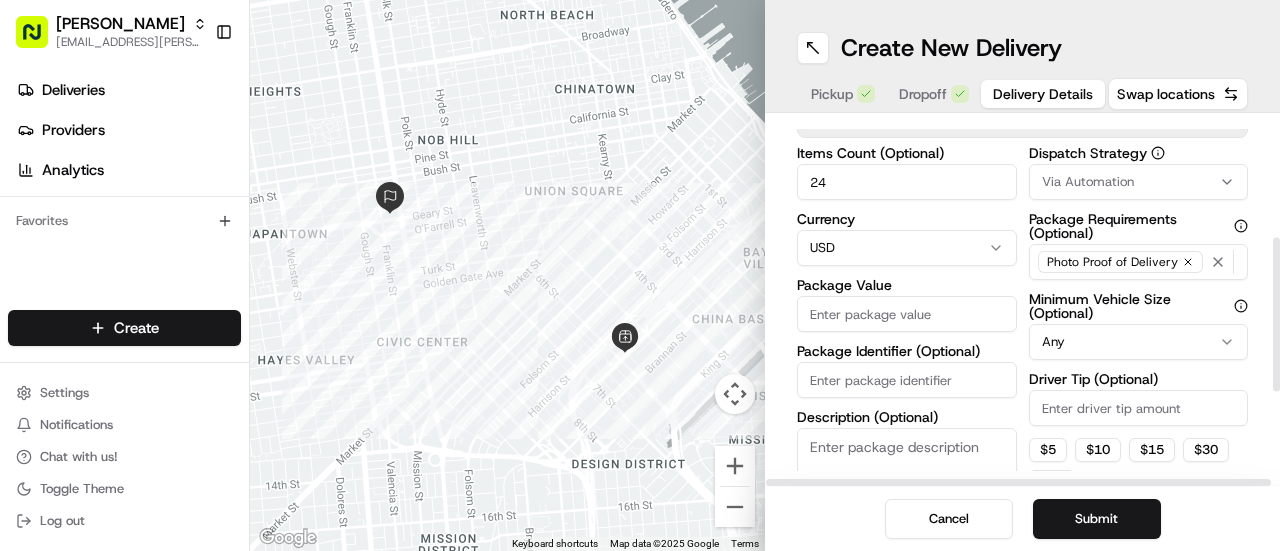 scroll, scrollTop: 278, scrollLeft: 0, axis: vertical 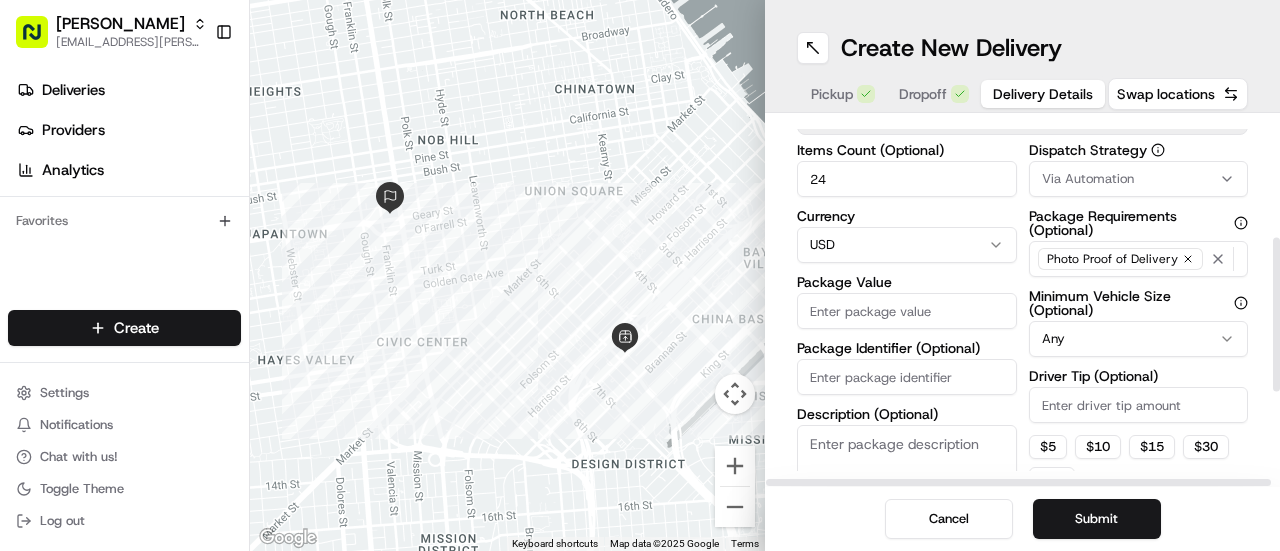 click on "Package Value" at bounding box center (907, 311) 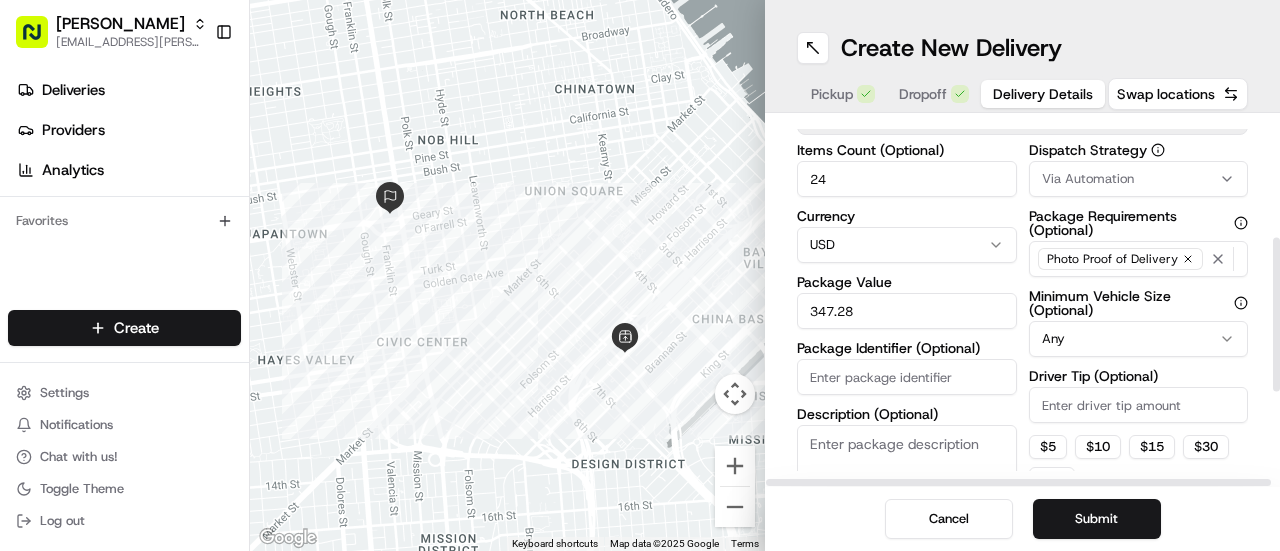type on "347.28" 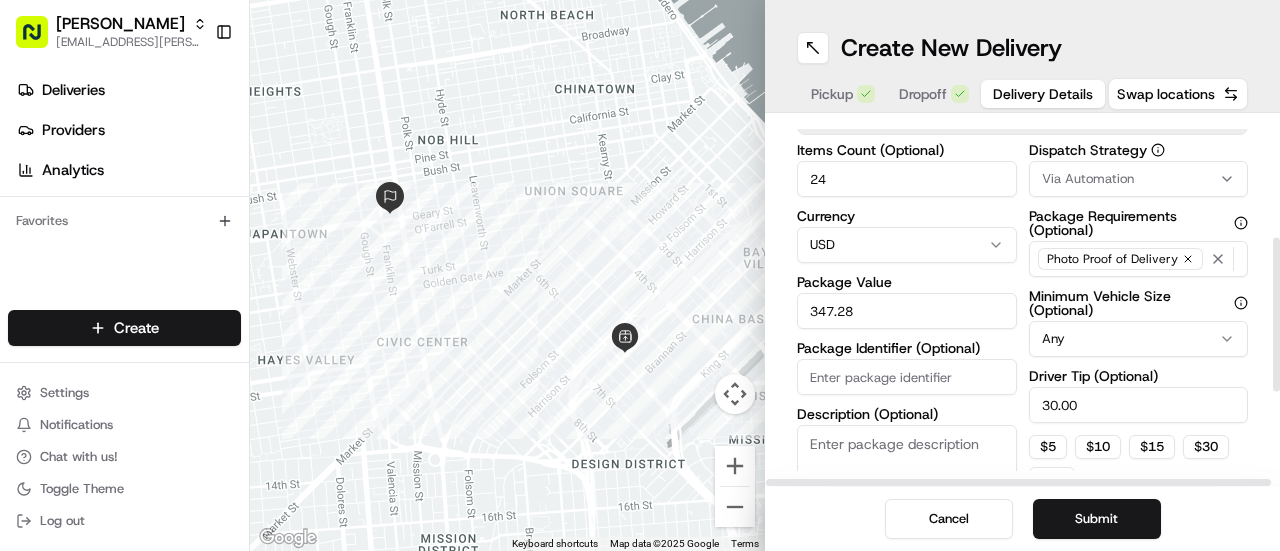 type on "30.00" 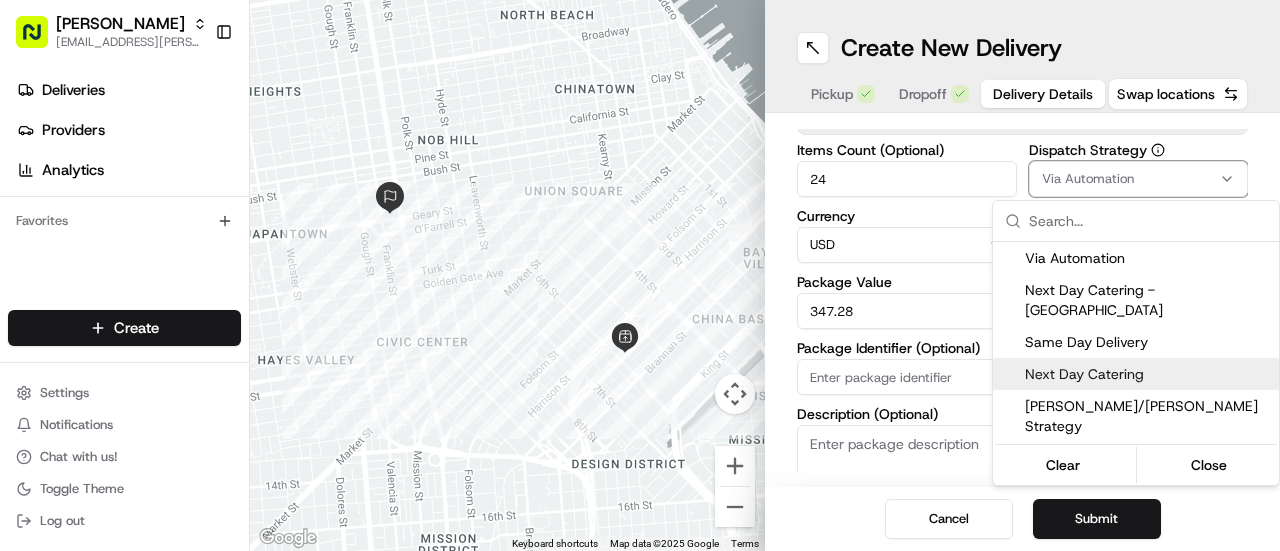 click on "Next Day Catering" at bounding box center (1148, 374) 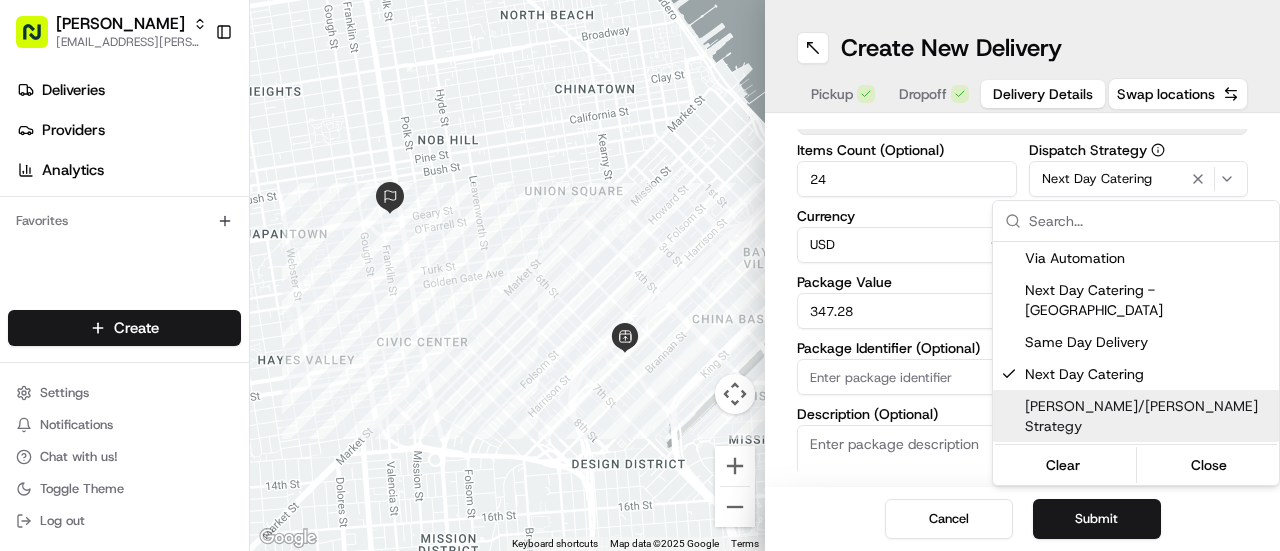 click on "Starbird [EMAIL_ADDRESS][PERSON_NAME][DOMAIN_NAME] Toggle Sidebar Deliveries Providers Analytics Favorites Main Menu Members & Organization Organization Users Roles Preferences Customization Tracking Orchestration Automations Dispatch Strategy Locations Pickup Locations Dropoff Locations Billing Billing Refund Requests Integrations Notification Triggers Webhooks API Keys Request Logs Create Settings Notifications Chat with us! Toggle Theme Log out To navigate the map with touch gestures double-tap and hold your finger on the map, then drag the map. ← Move left → Move right ↑ Move up ↓ Move down + Zoom in - Zoom out Home Jump left by 75% End Jump right by 75% Page Up Jump up by 75% Page Down Jump down by 75% Keyboard shortcuts Map Data Map data ©2025 Google Map data ©2025 Google 500 m  Click to toggle between metric and imperial units Terms Report a map error Create New Delivery Pickup Dropoff Delivery Details Swap locations Delivery Details now scheduled Time Zone Pickup Start Time 24 Currency" at bounding box center (640, 275) 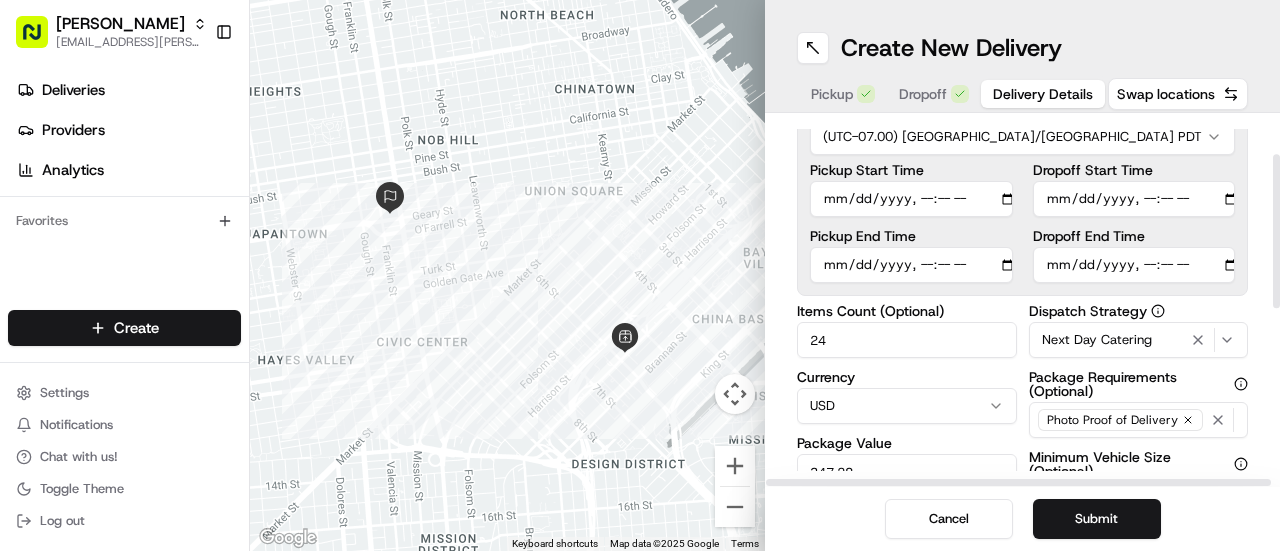 scroll, scrollTop: 87, scrollLeft: 0, axis: vertical 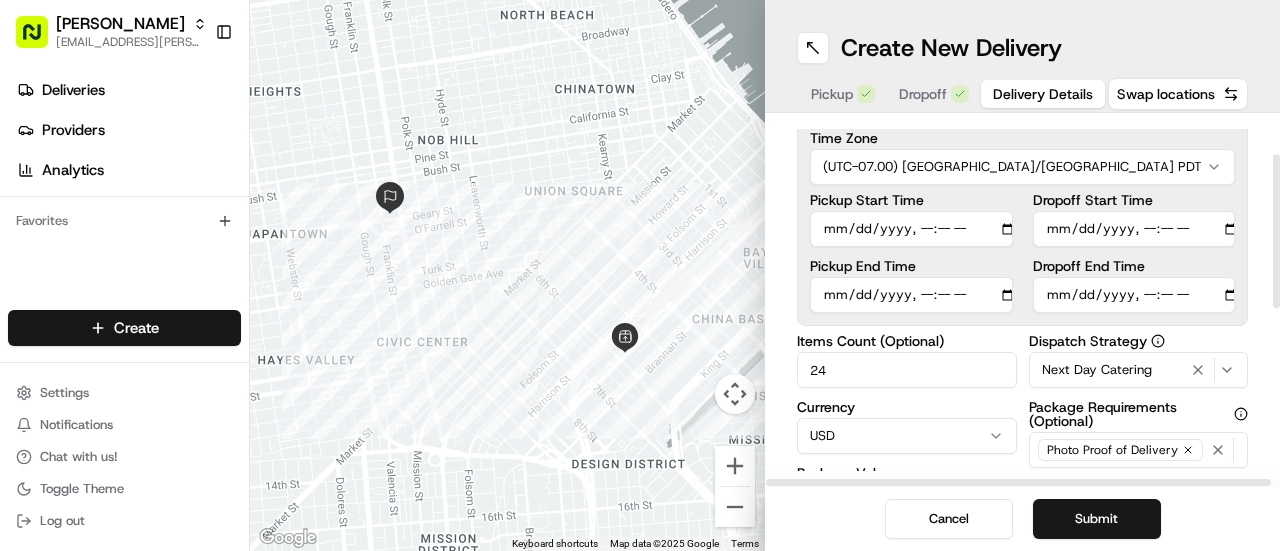 drag, startPoint x: 1279, startPoint y: 289, endPoint x: 1229, endPoint y: 204, distance: 98.61542 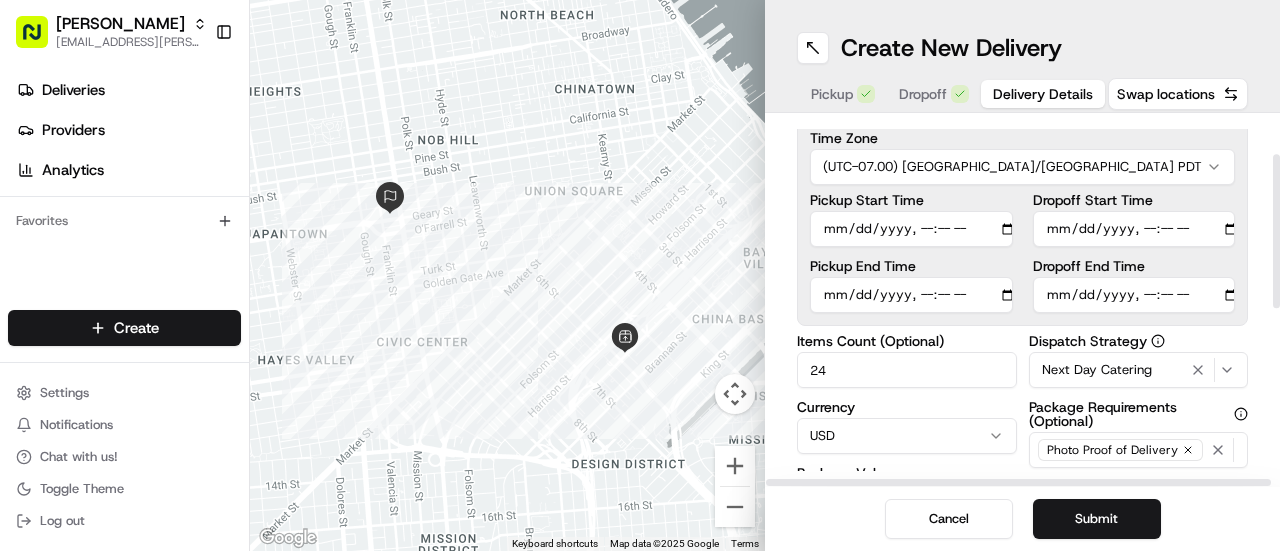 click at bounding box center (1276, 231) 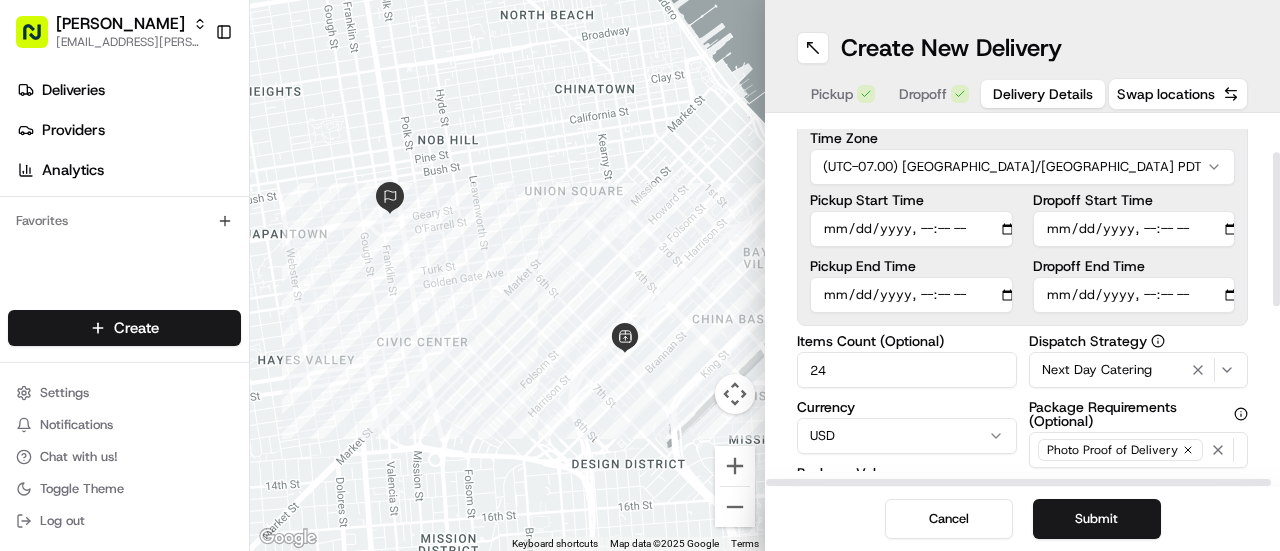 click on "Dropoff End Time" at bounding box center (1134, 295) 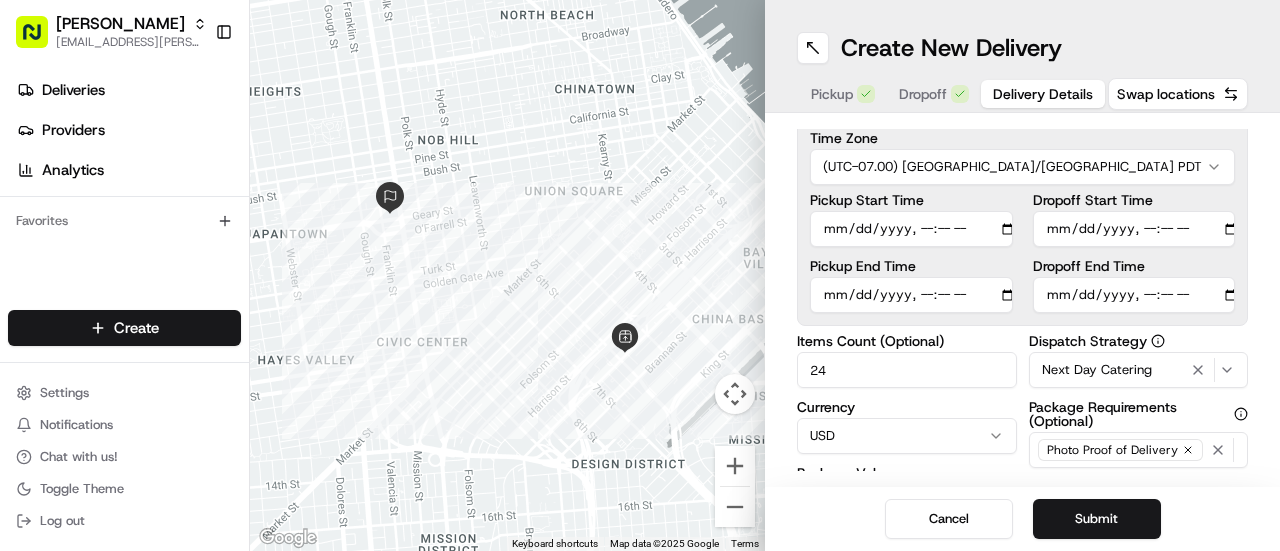 click on "Create New Delivery" at bounding box center (1022, 48) 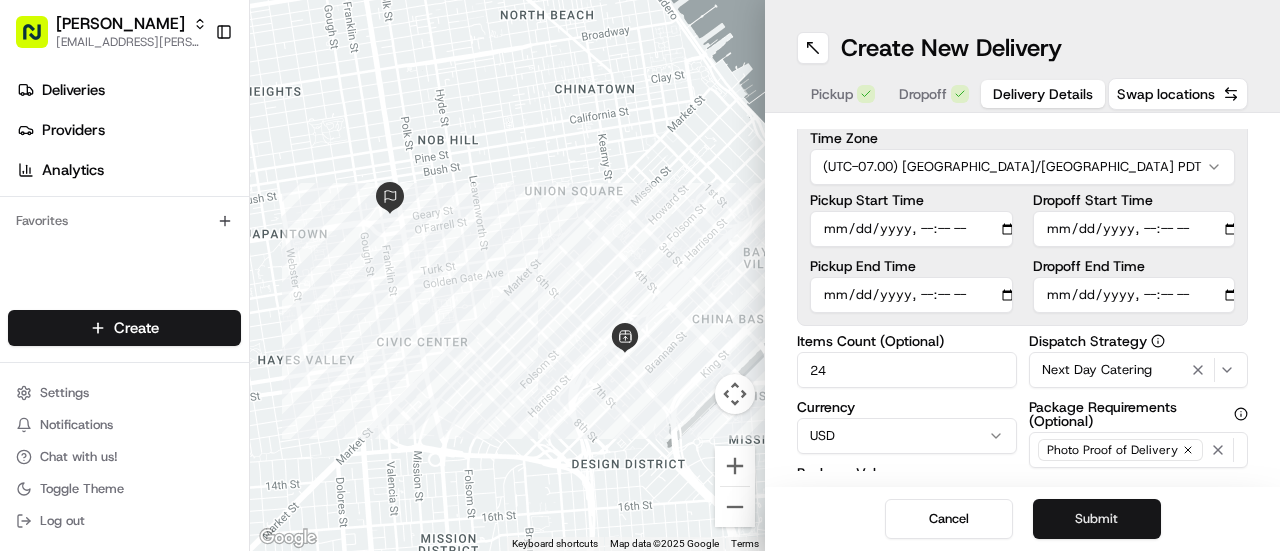 click on "Submit" at bounding box center (1097, 519) 